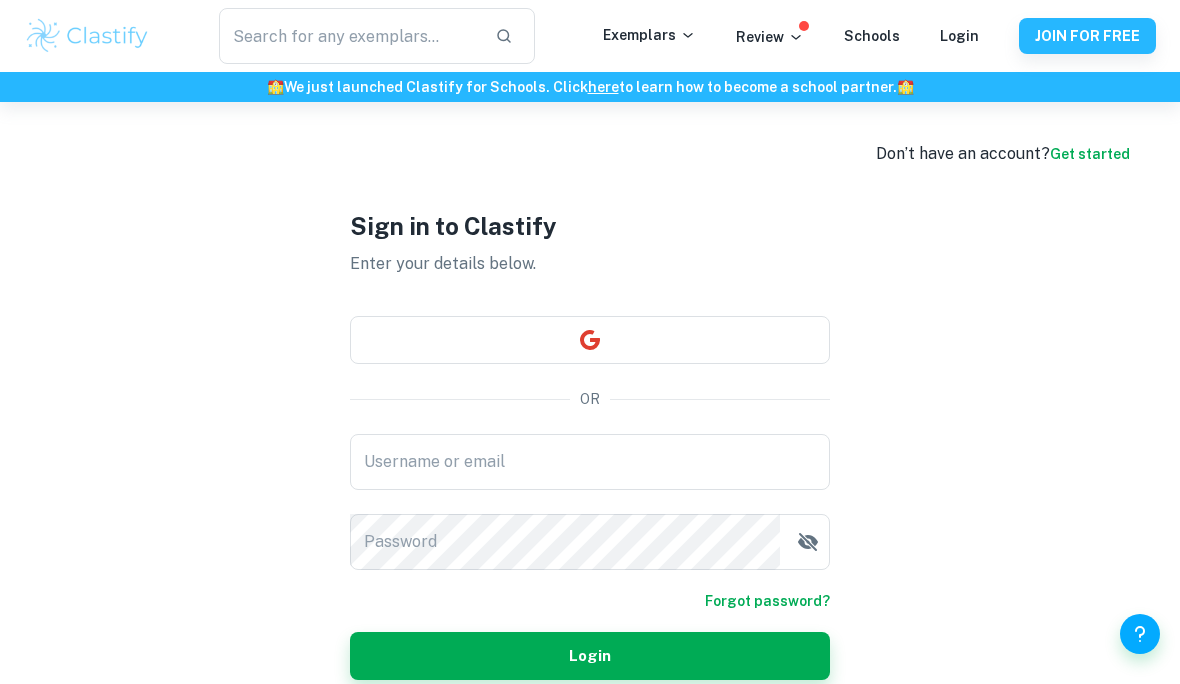 scroll, scrollTop: 0, scrollLeft: 0, axis: both 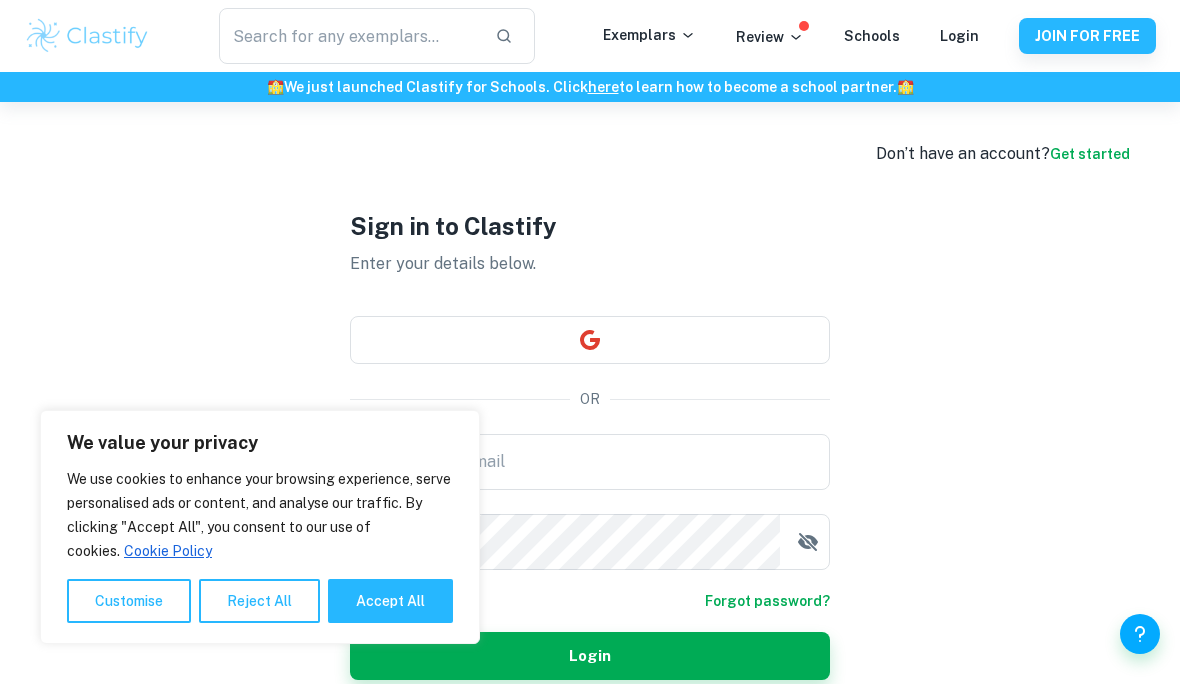 click on "Accept All" at bounding box center [390, 601] 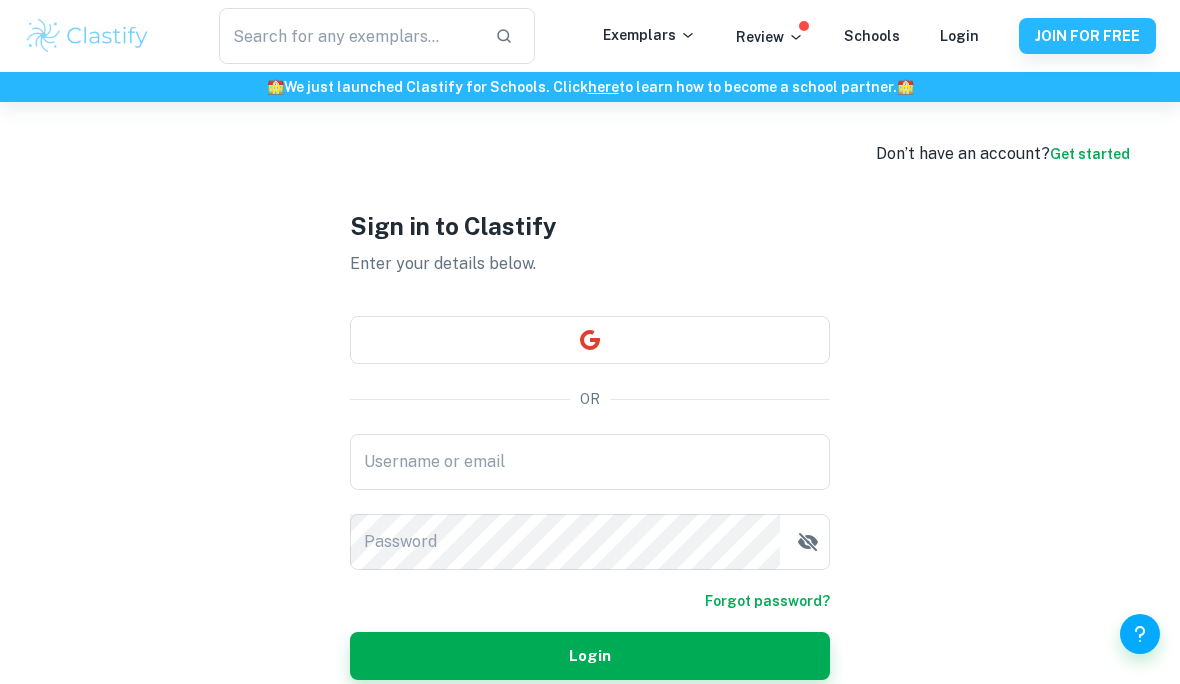 click on "Username or email" at bounding box center [590, 462] 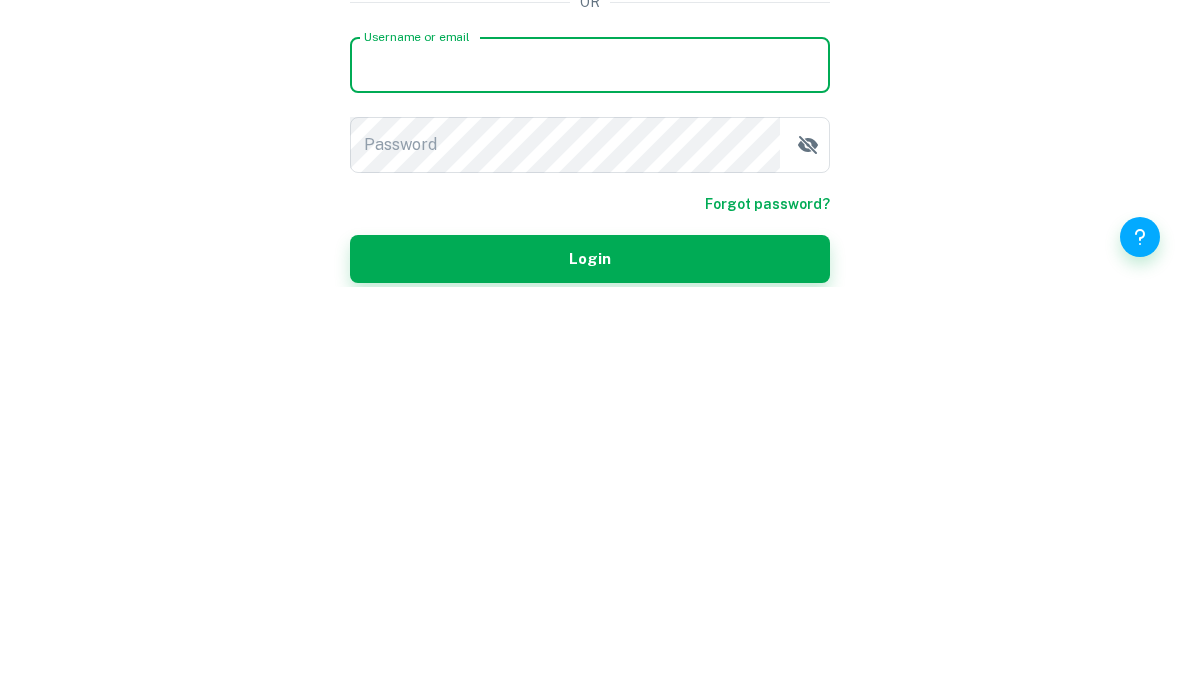 paste on "To what extent has consumer boycott of Nestle products in response to its presence in Israel affected its brand image and sales in Middle Eastern countries between 2020 and 2025 ?" 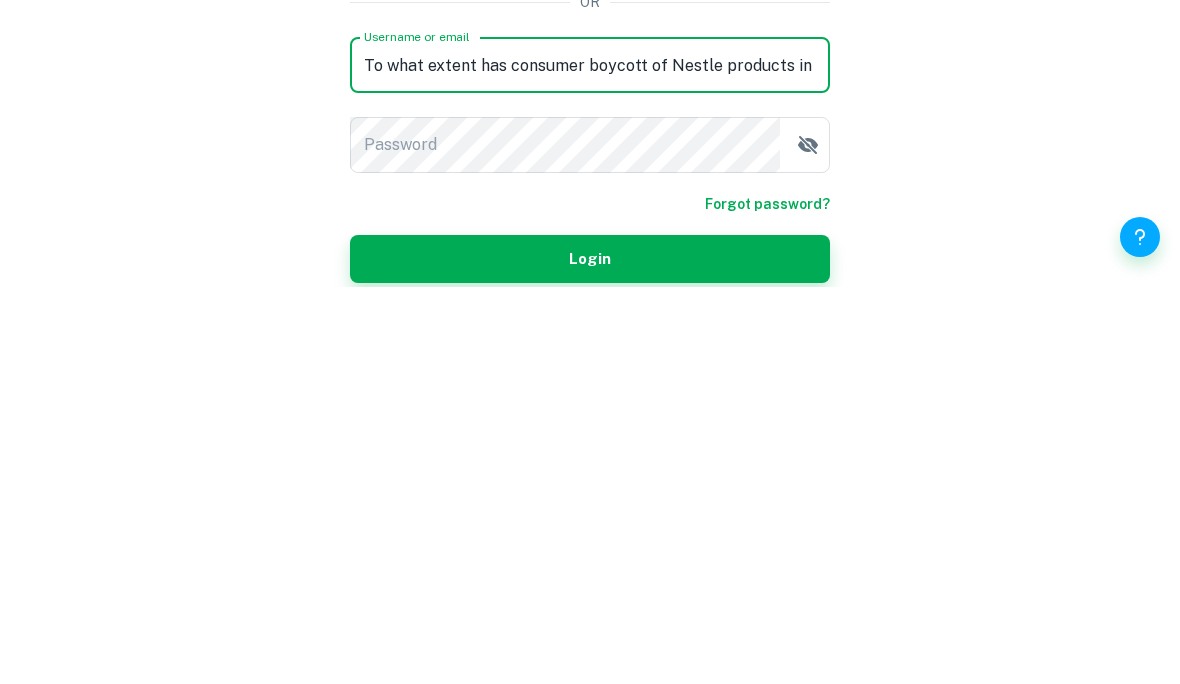 type on "[EMAIL_ADDRESS][DOMAIN_NAME]" 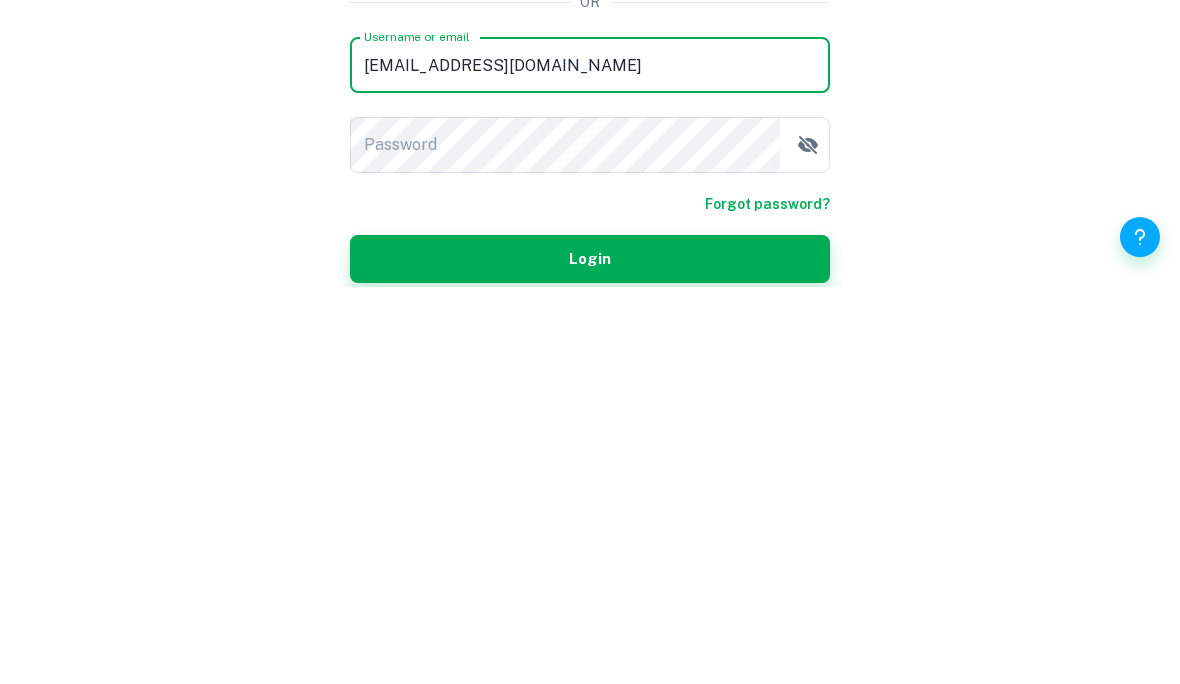 scroll, scrollTop: 189, scrollLeft: 0, axis: vertical 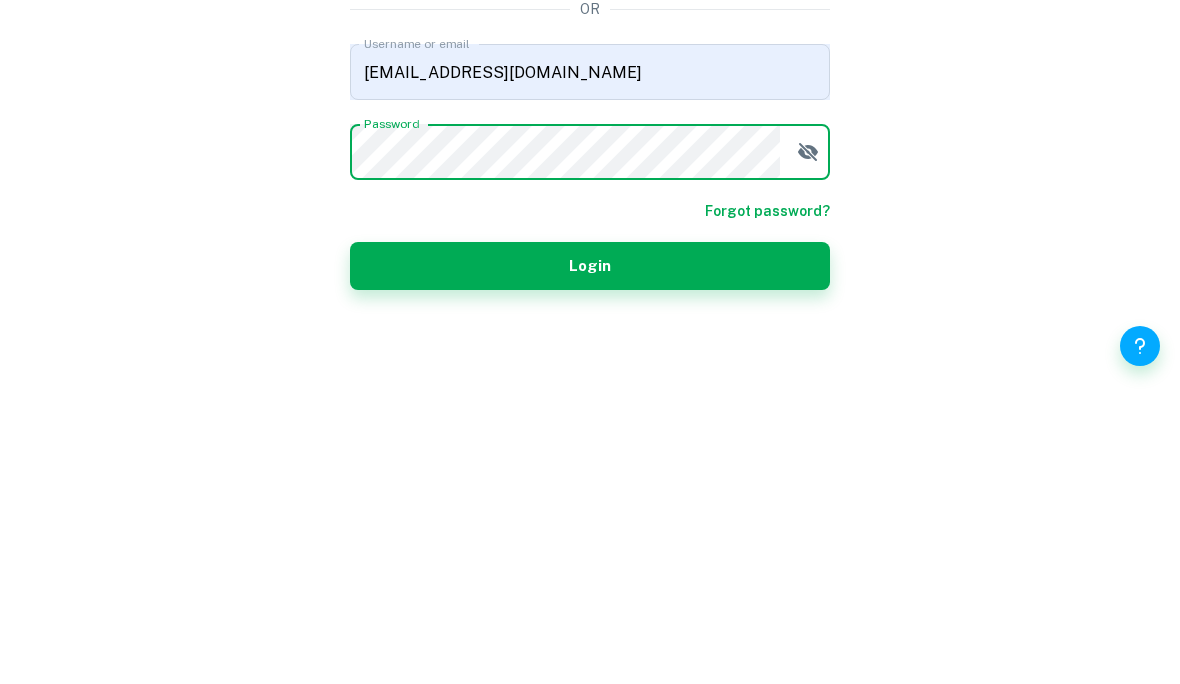 click on "Login" at bounding box center [590, 554] 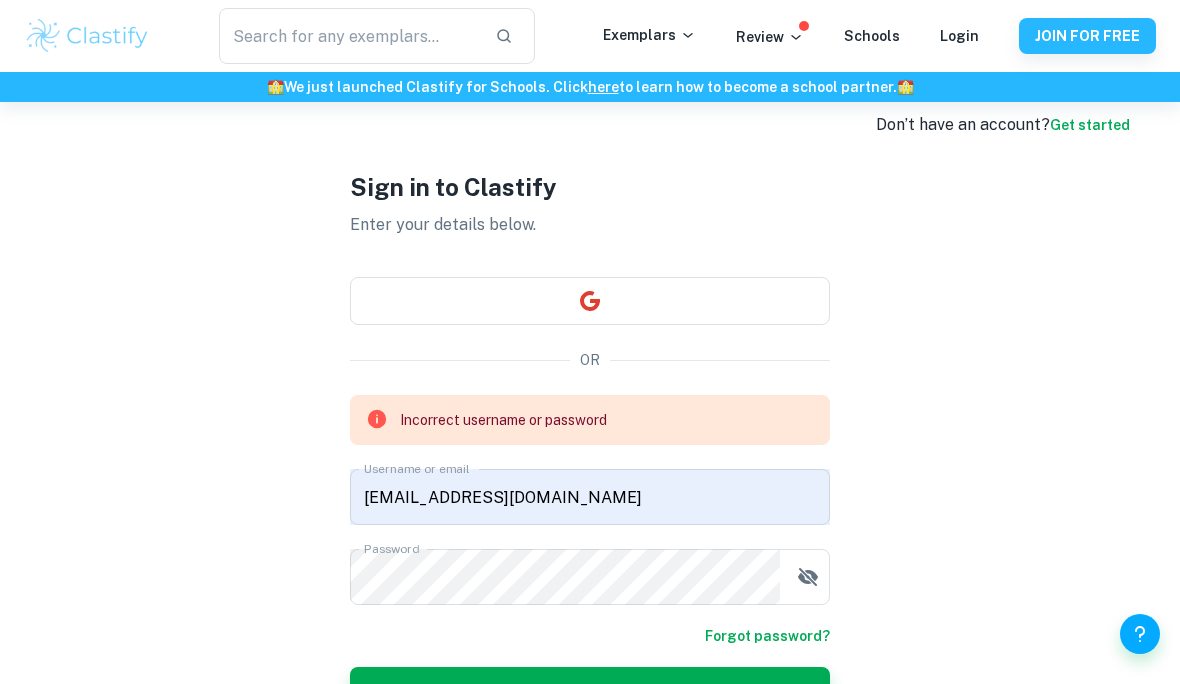 scroll, scrollTop: 0, scrollLeft: 0, axis: both 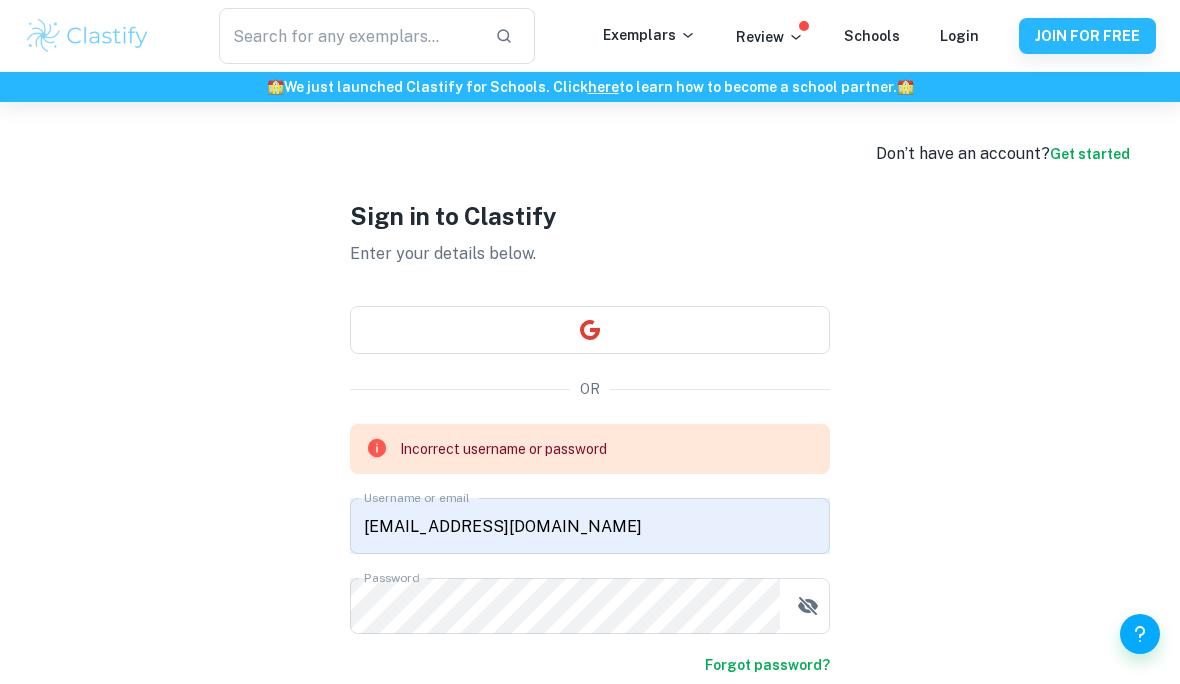 click at bounding box center (590, 330) 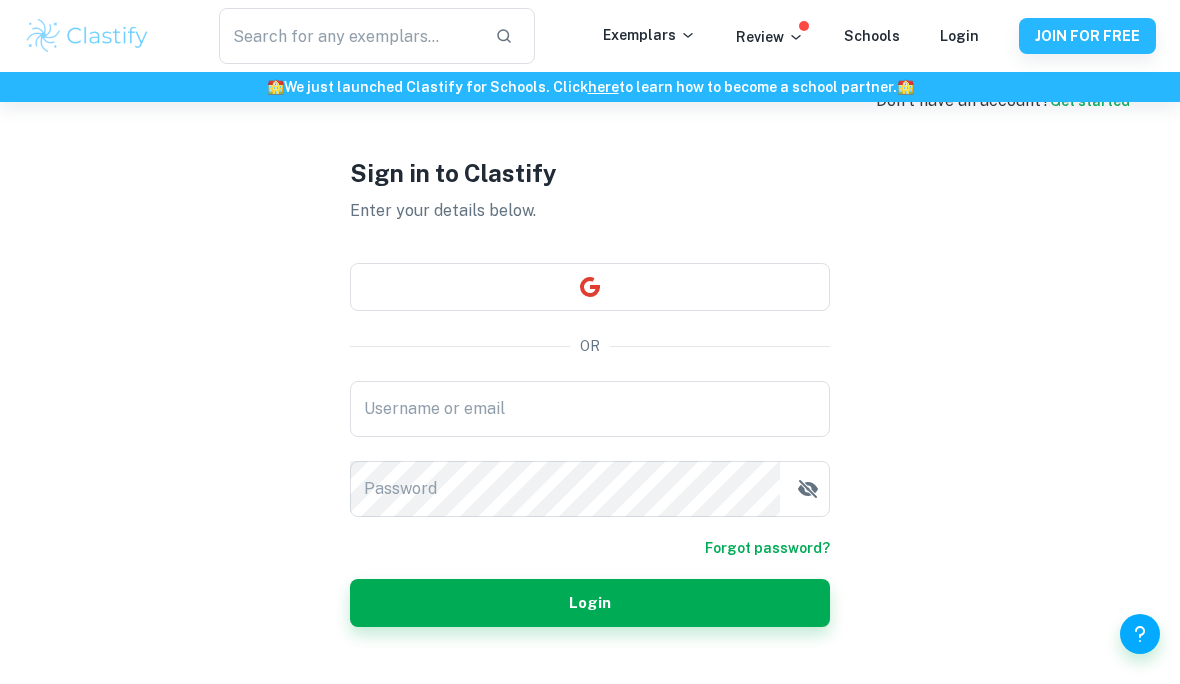 scroll, scrollTop: 0, scrollLeft: 0, axis: both 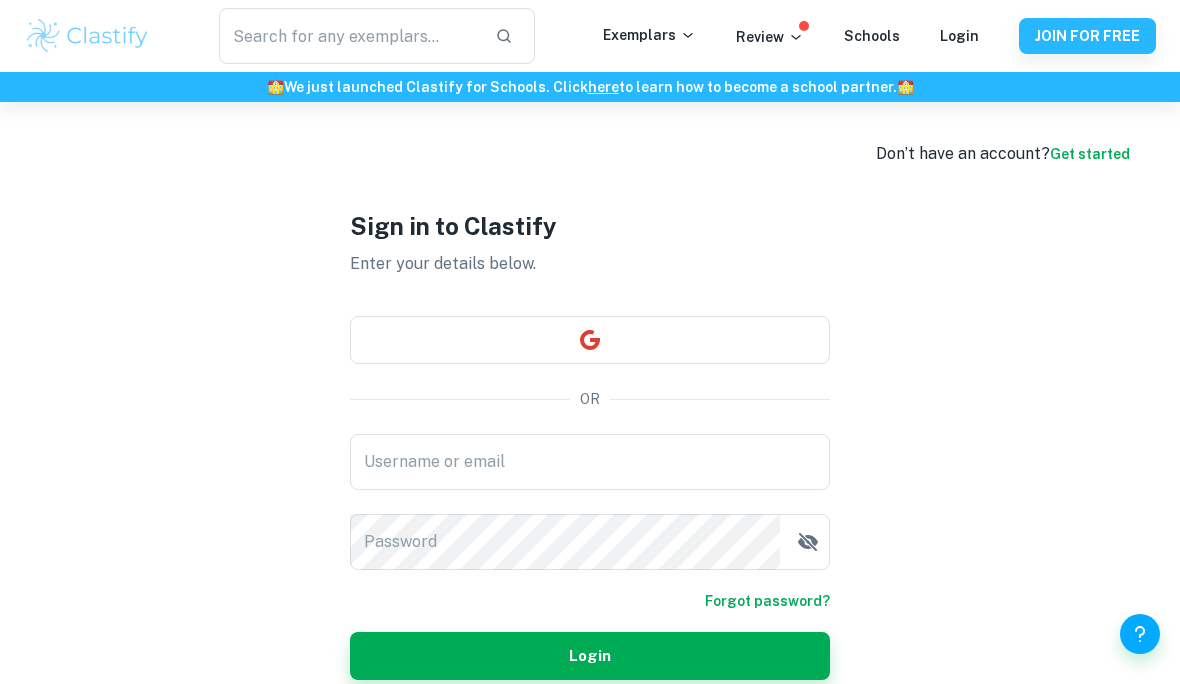 click on "Get started" at bounding box center [1090, 154] 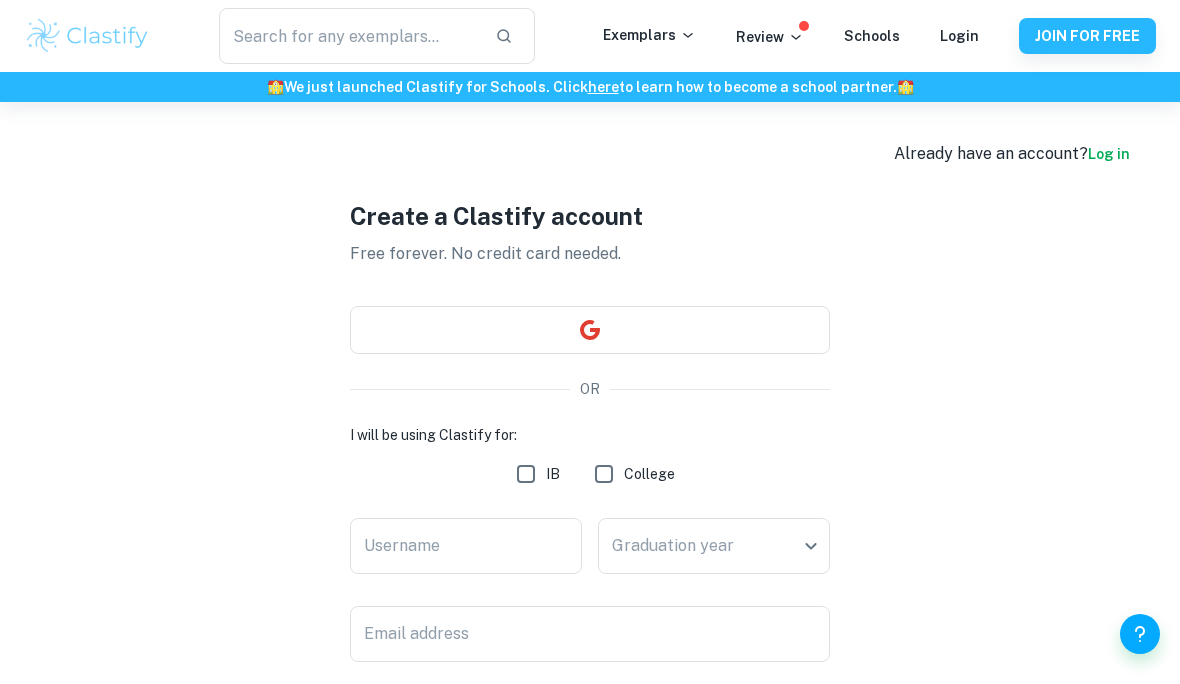 scroll, scrollTop: 171, scrollLeft: 0, axis: vertical 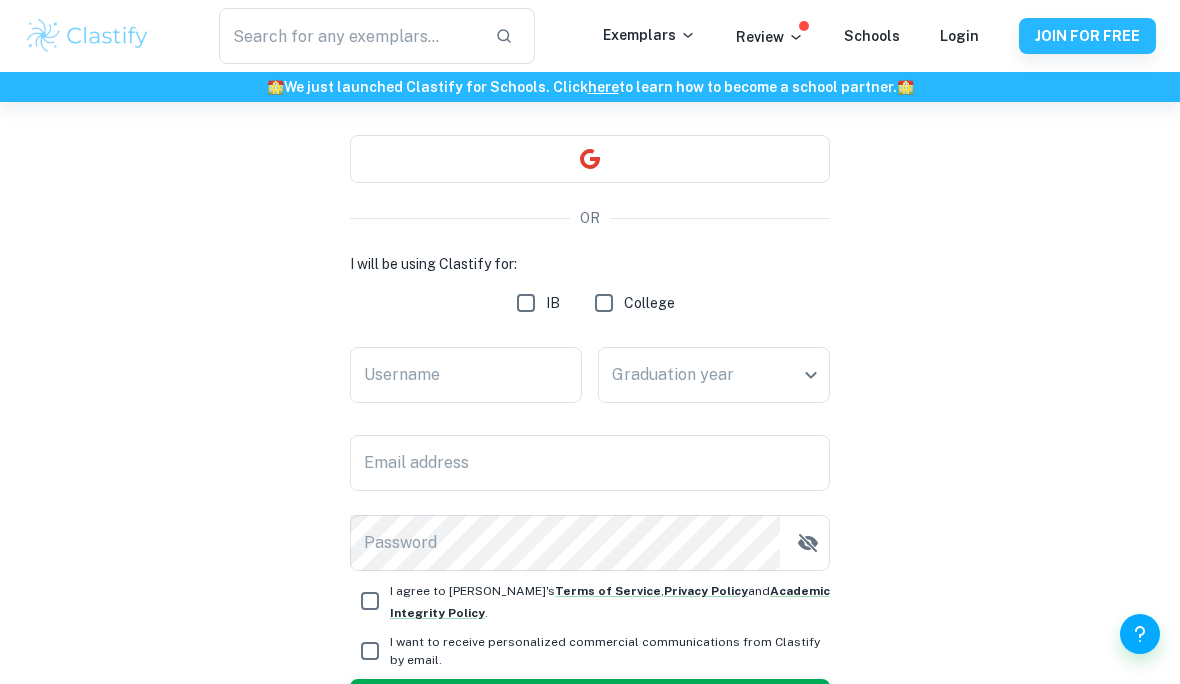 click on "IB" at bounding box center [526, 303] 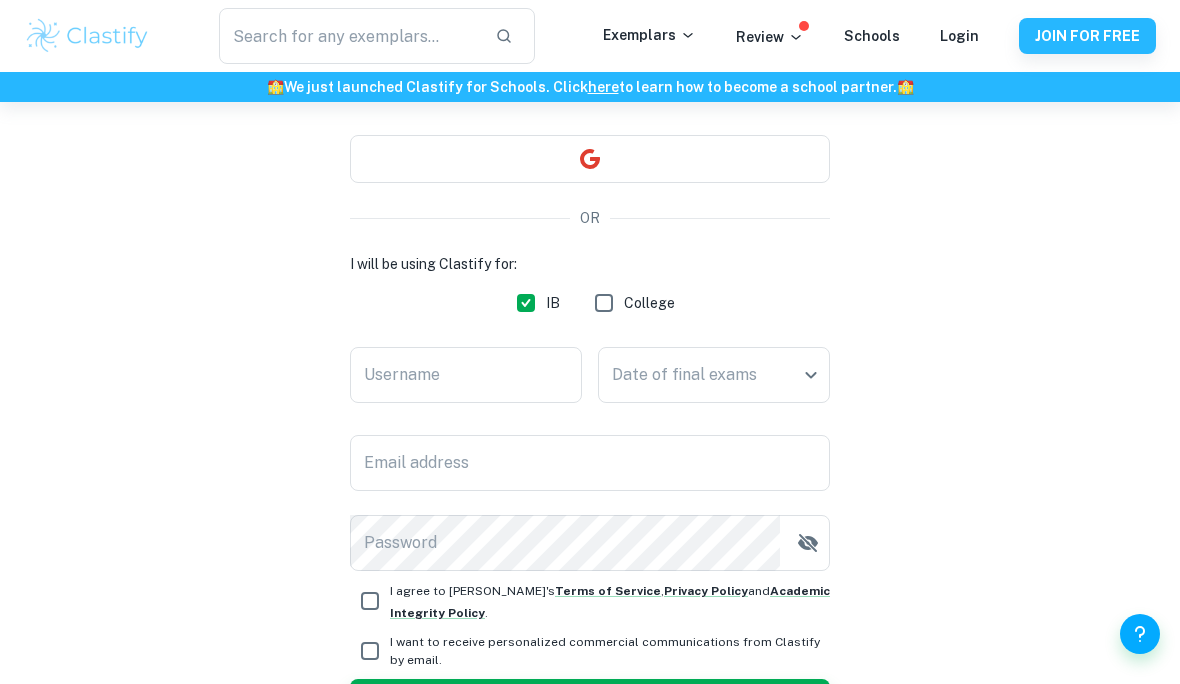 click on "Username Username" at bounding box center [466, 379] 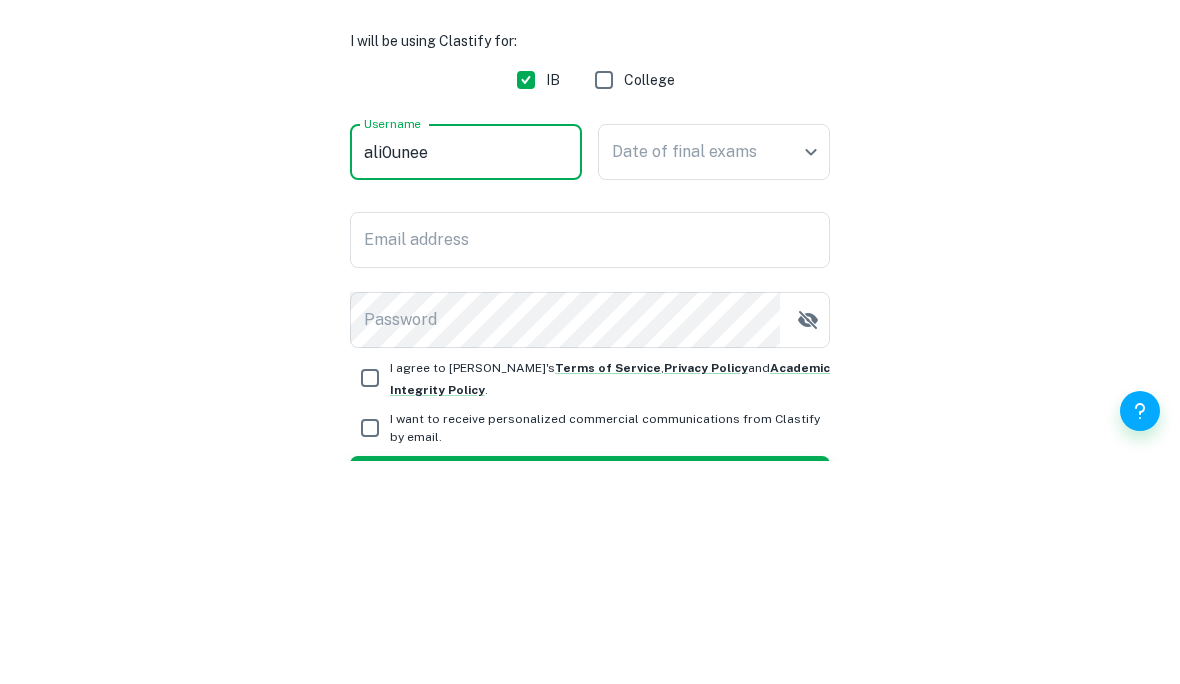 type on "ali0unee" 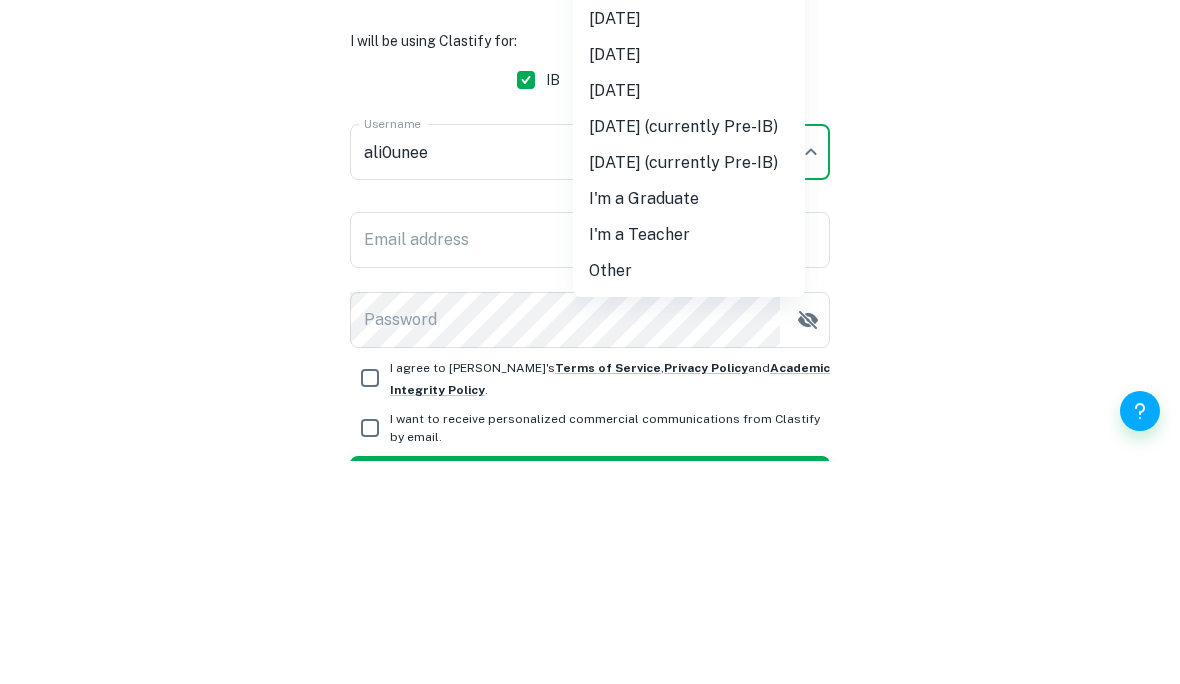 scroll, scrollTop: 223, scrollLeft: 0, axis: vertical 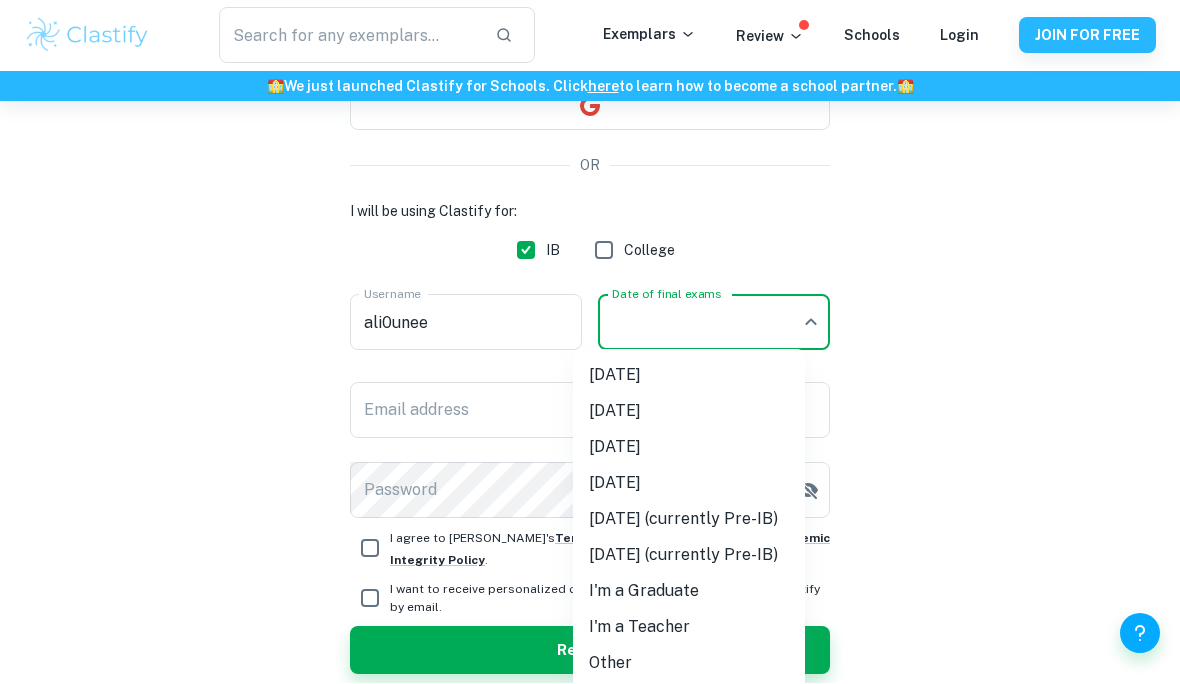click on "[DATE]" at bounding box center [689, 448] 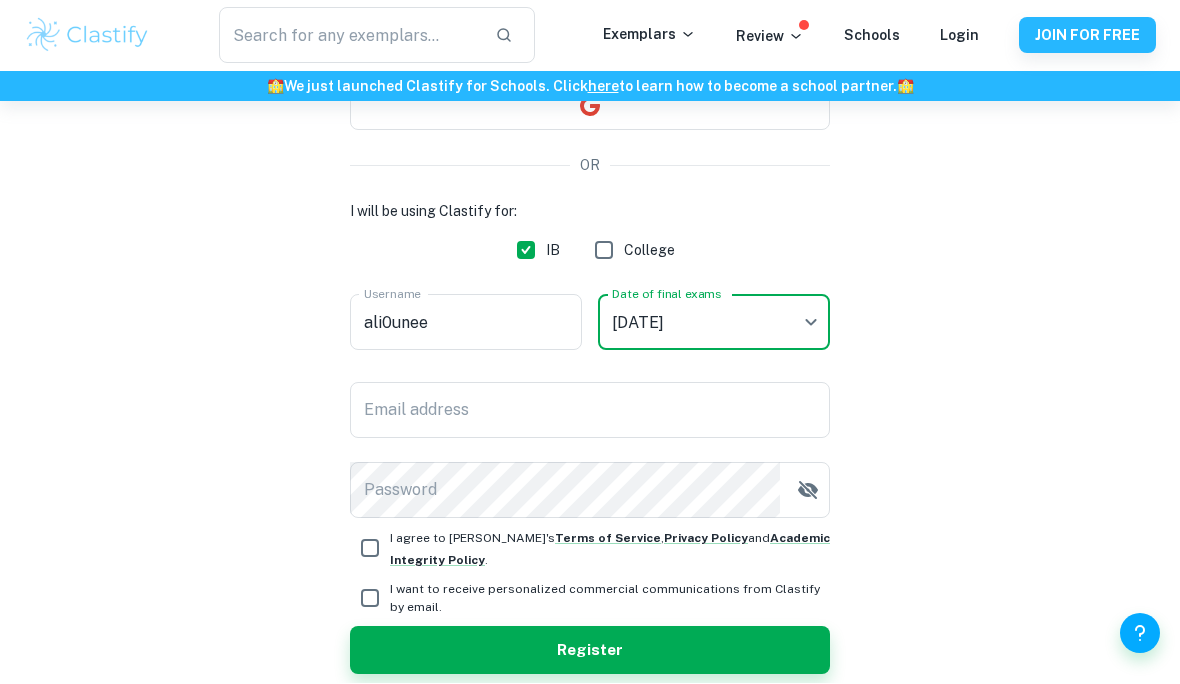 click on "Email address" at bounding box center [590, 411] 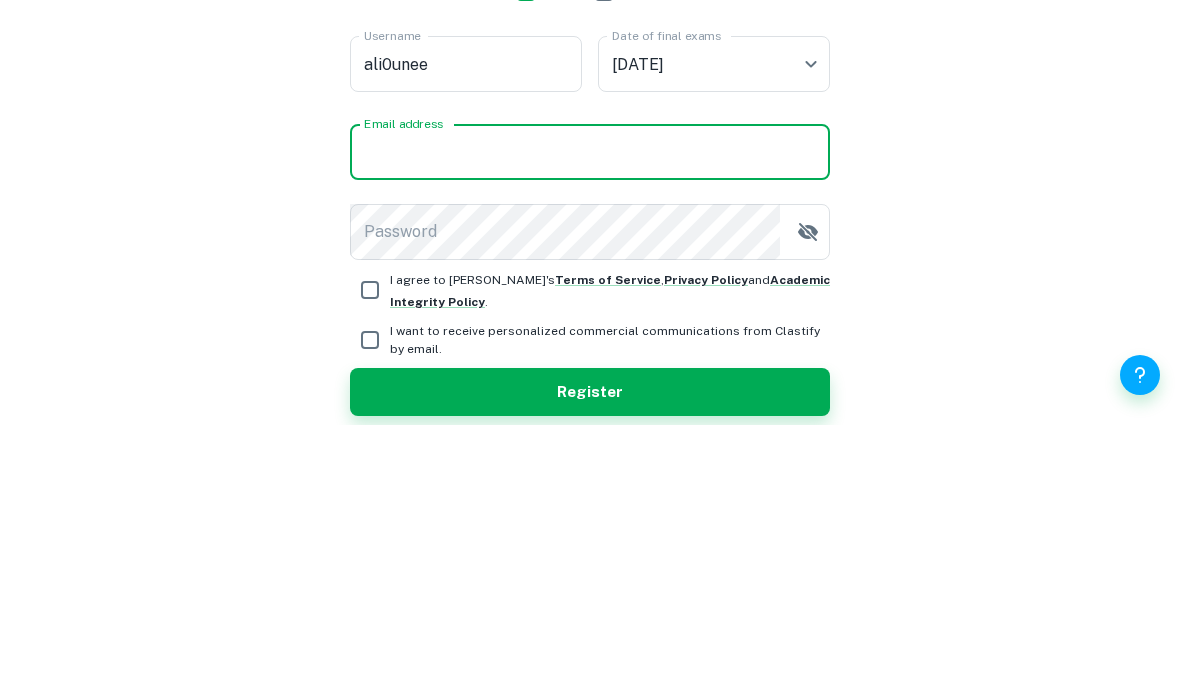 type on "[EMAIL_ADDRESS][DOMAIN_NAME]" 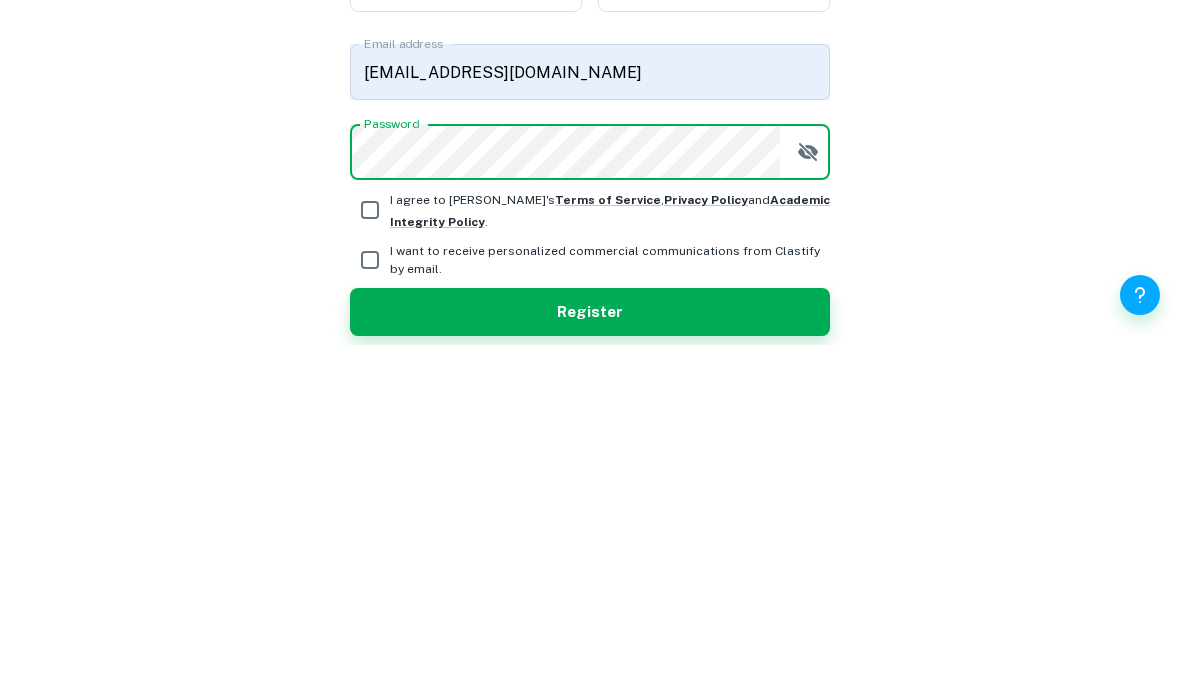 click on "I agree to [PERSON_NAME]'s  Terms of Service ,  Privacy Policy  and  Academic Integrity Policy ." at bounding box center (370, 549) 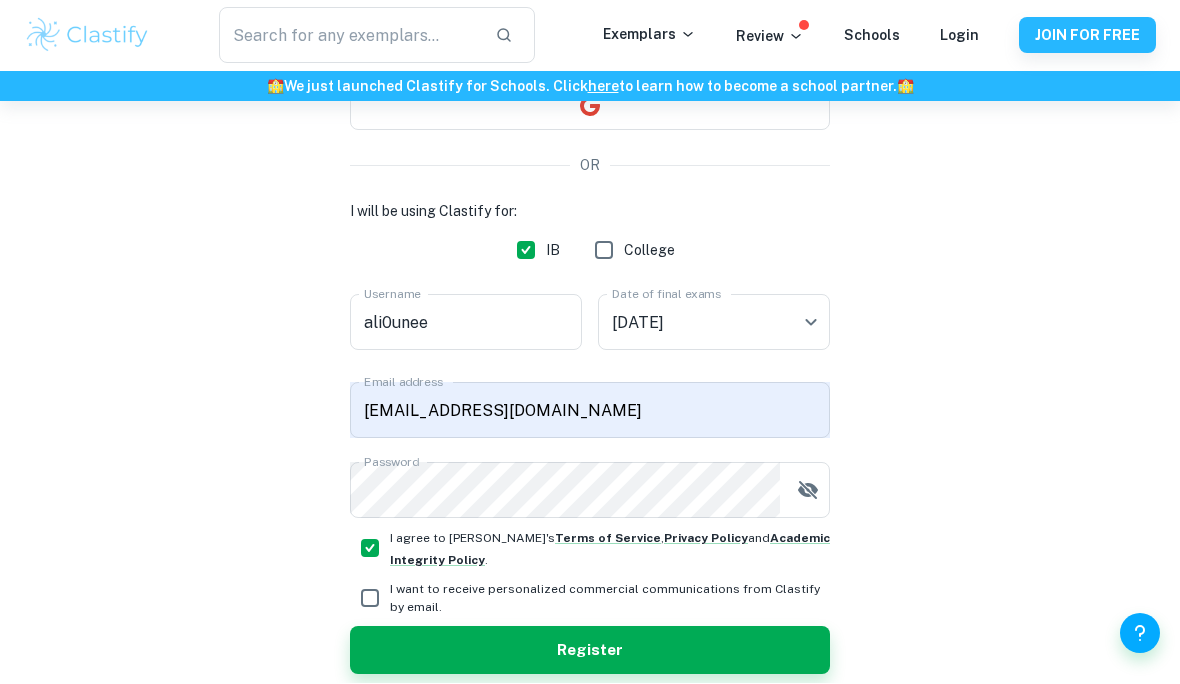 click on "I want to receive personalized commercial communications from Clastify by email." at bounding box center [370, 599] 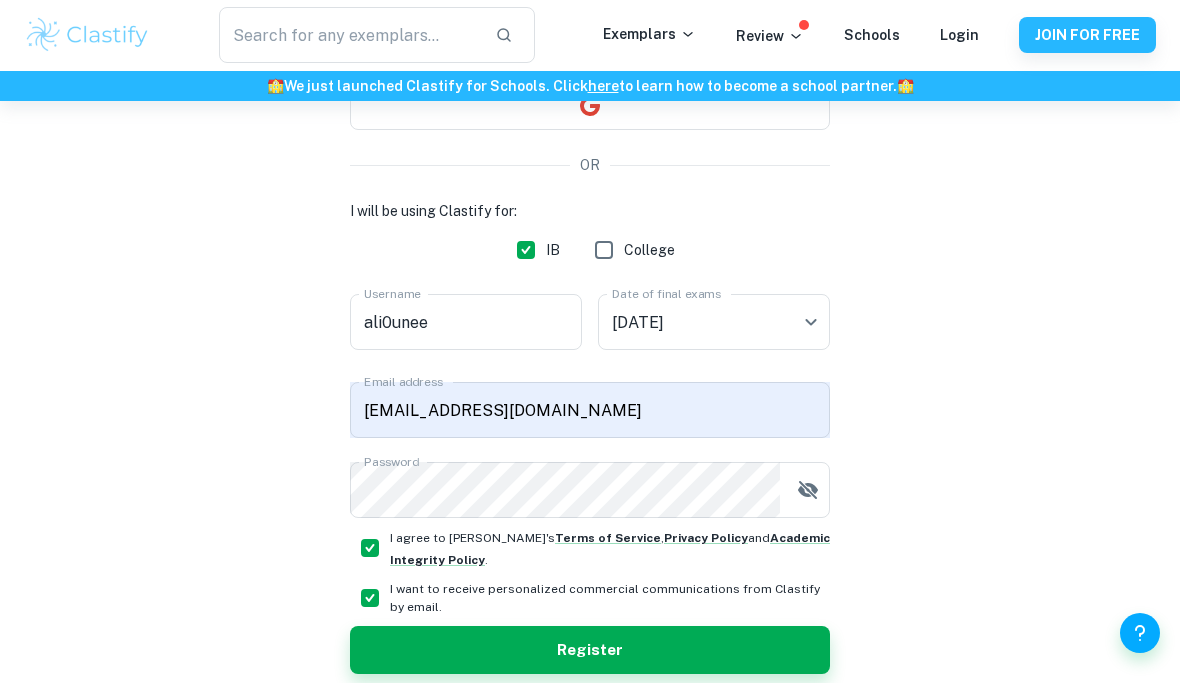 click on "Register" at bounding box center (590, 651) 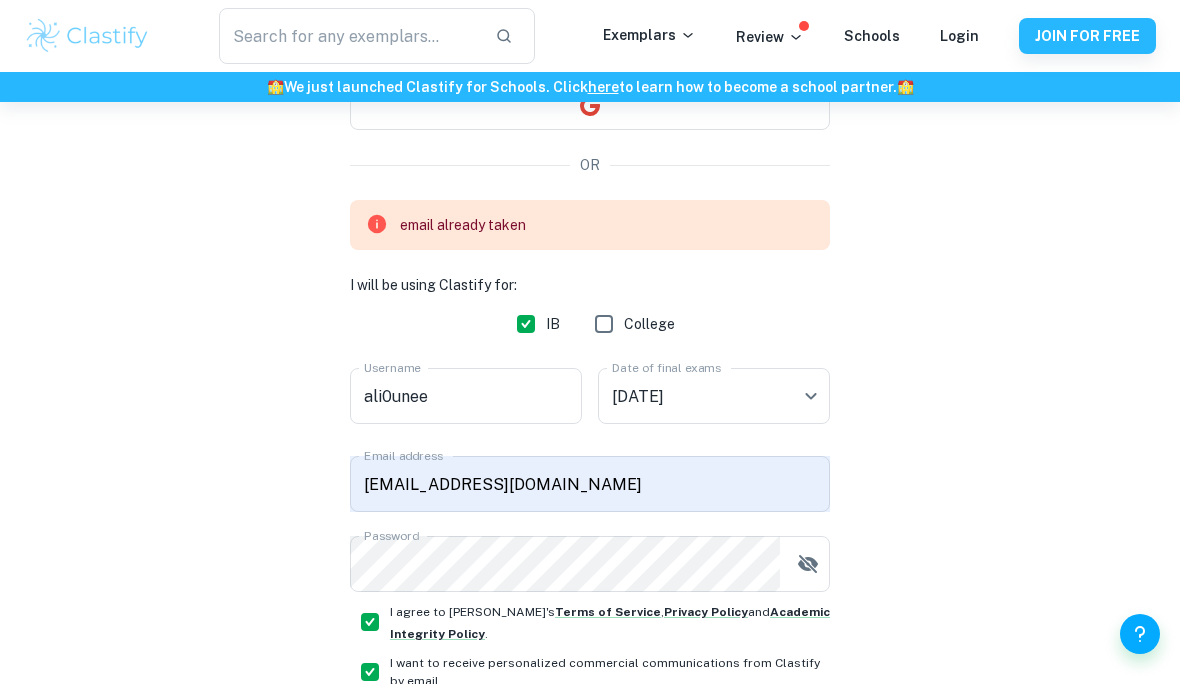 scroll, scrollTop: 170, scrollLeft: 0, axis: vertical 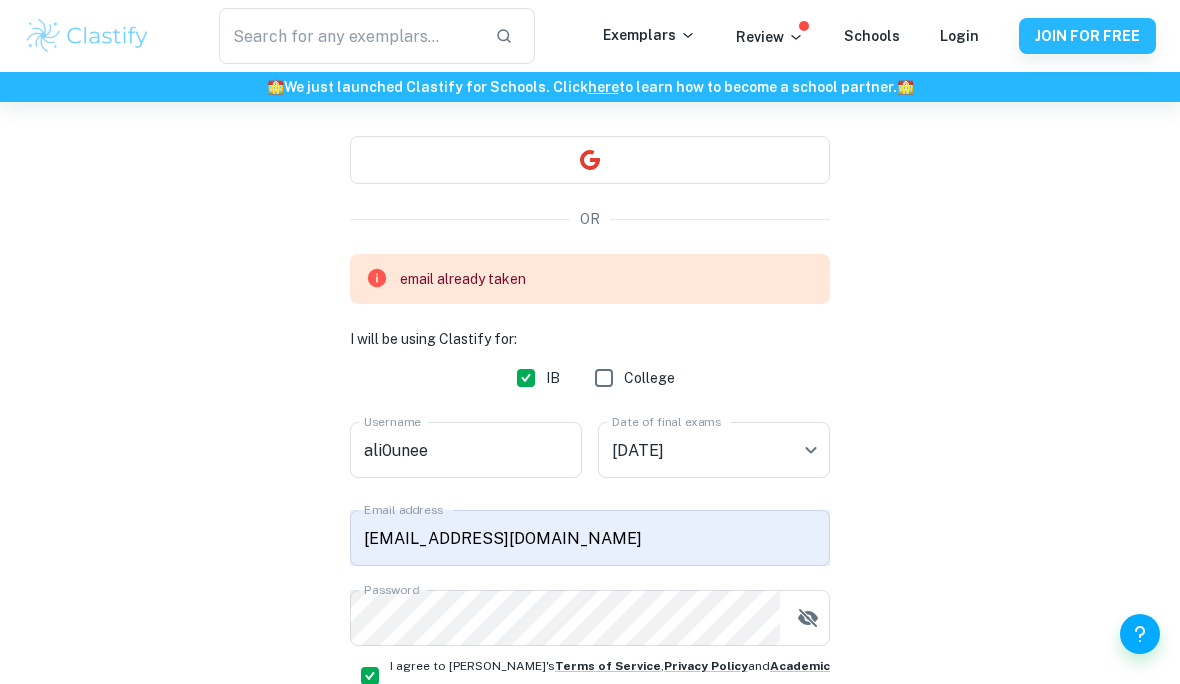 click at bounding box center (590, 160) 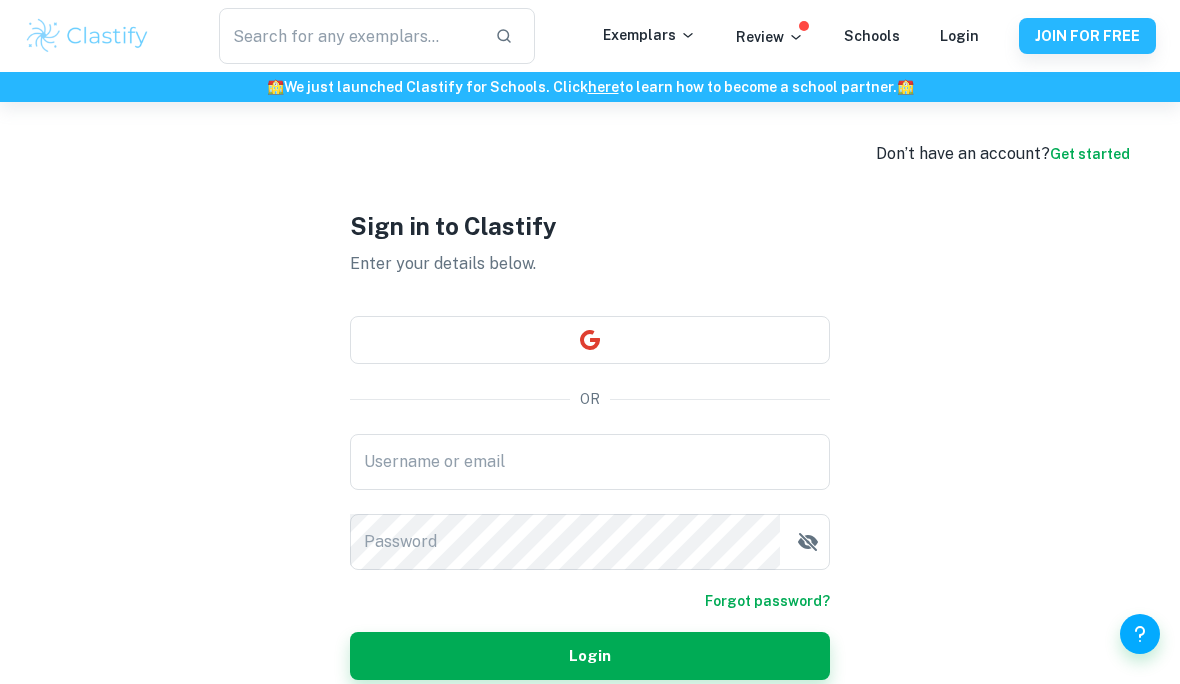 scroll, scrollTop: 0, scrollLeft: 0, axis: both 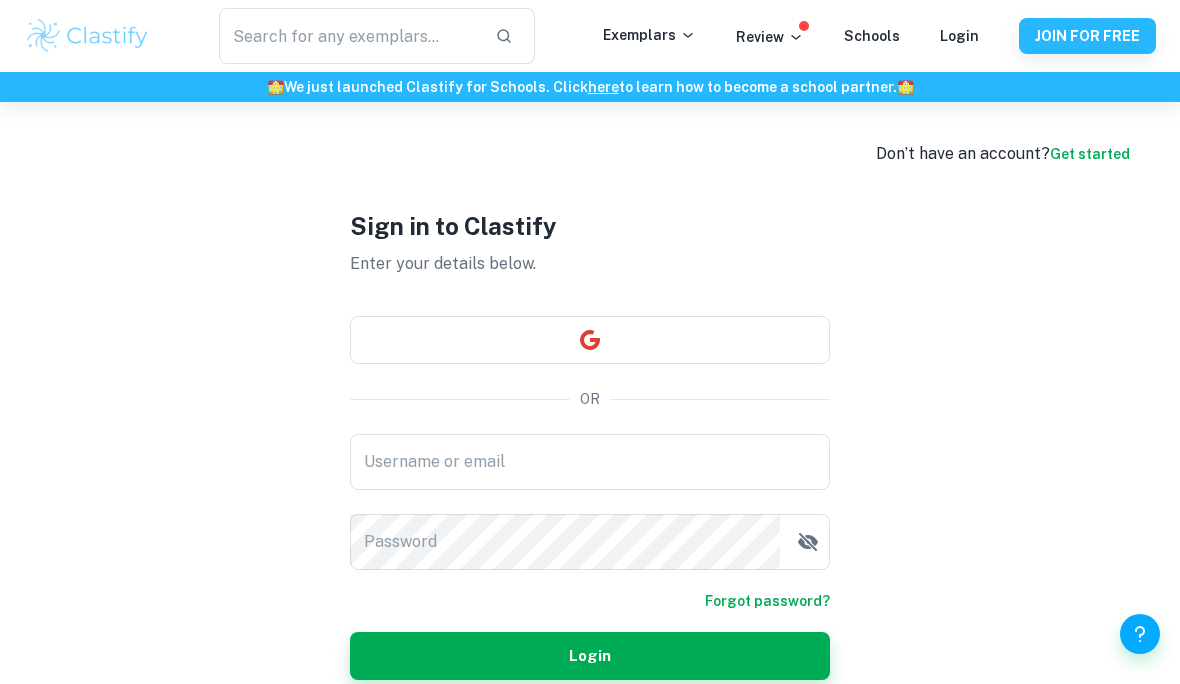 click on "Exemplars" at bounding box center [649, 35] 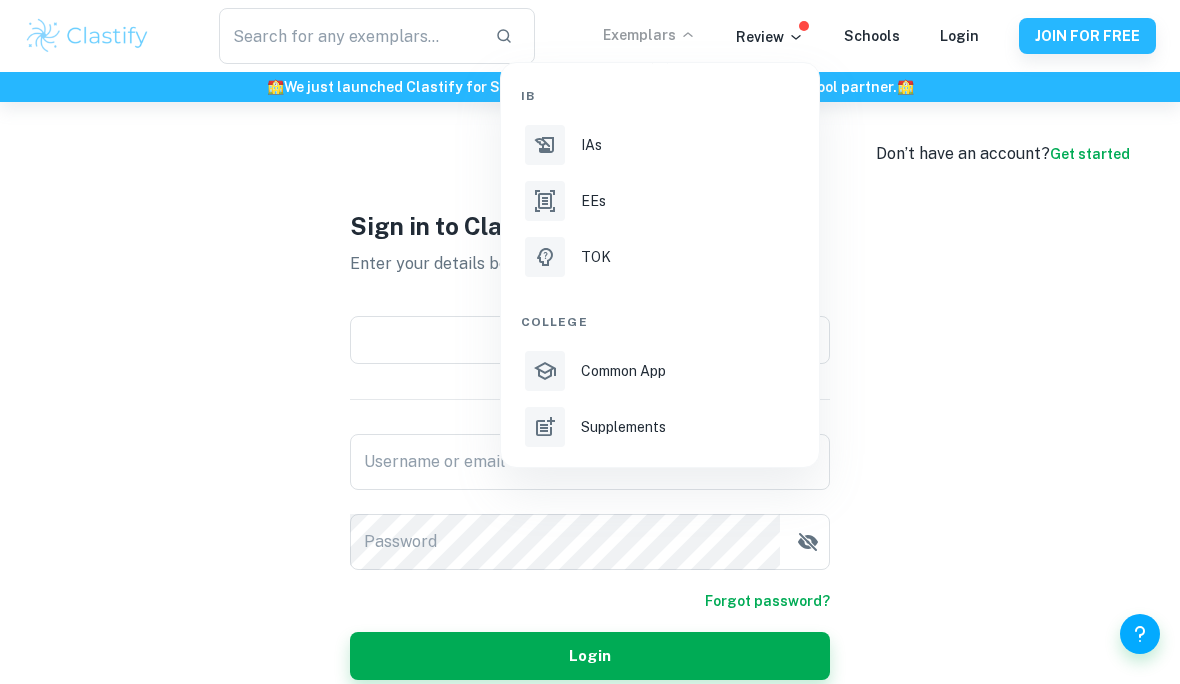 click on "EEs" at bounding box center [660, 201] 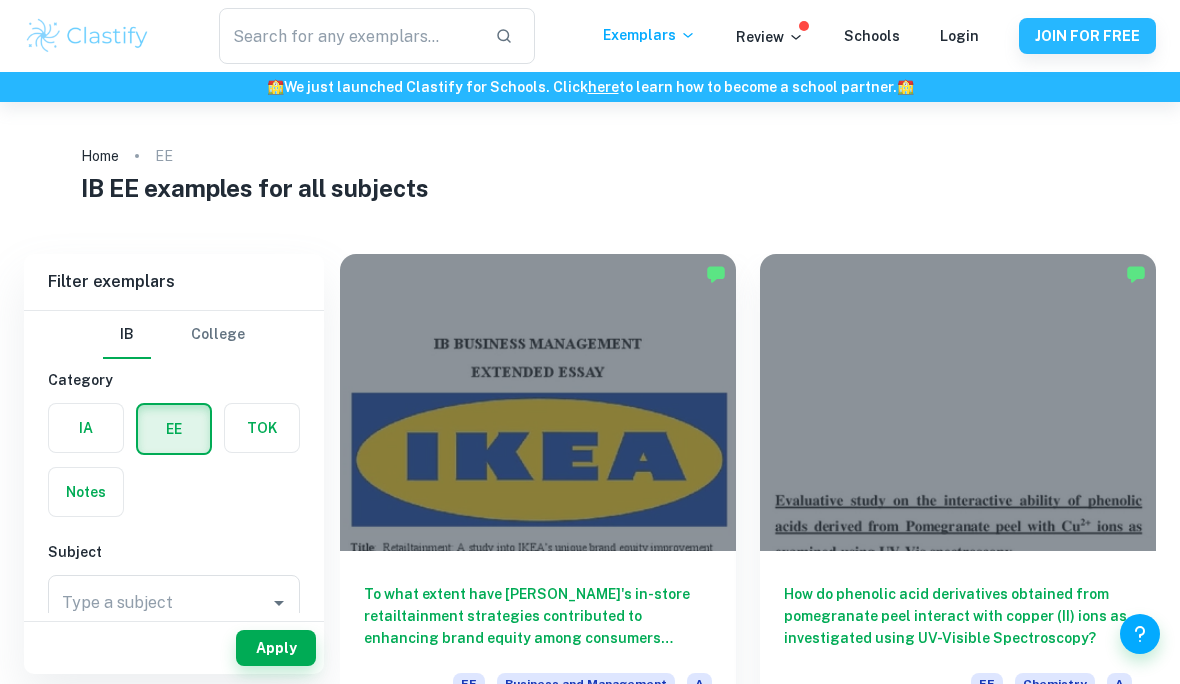 click on "Type a subject" at bounding box center [159, 603] 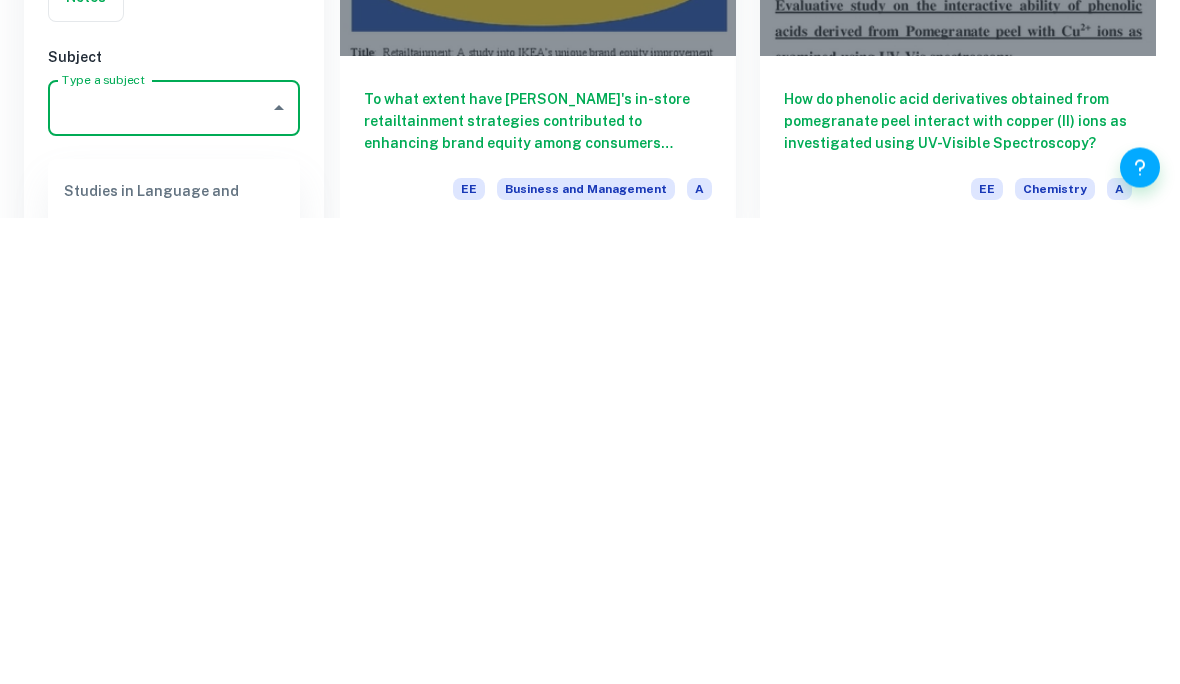 scroll, scrollTop: 495, scrollLeft: 0, axis: vertical 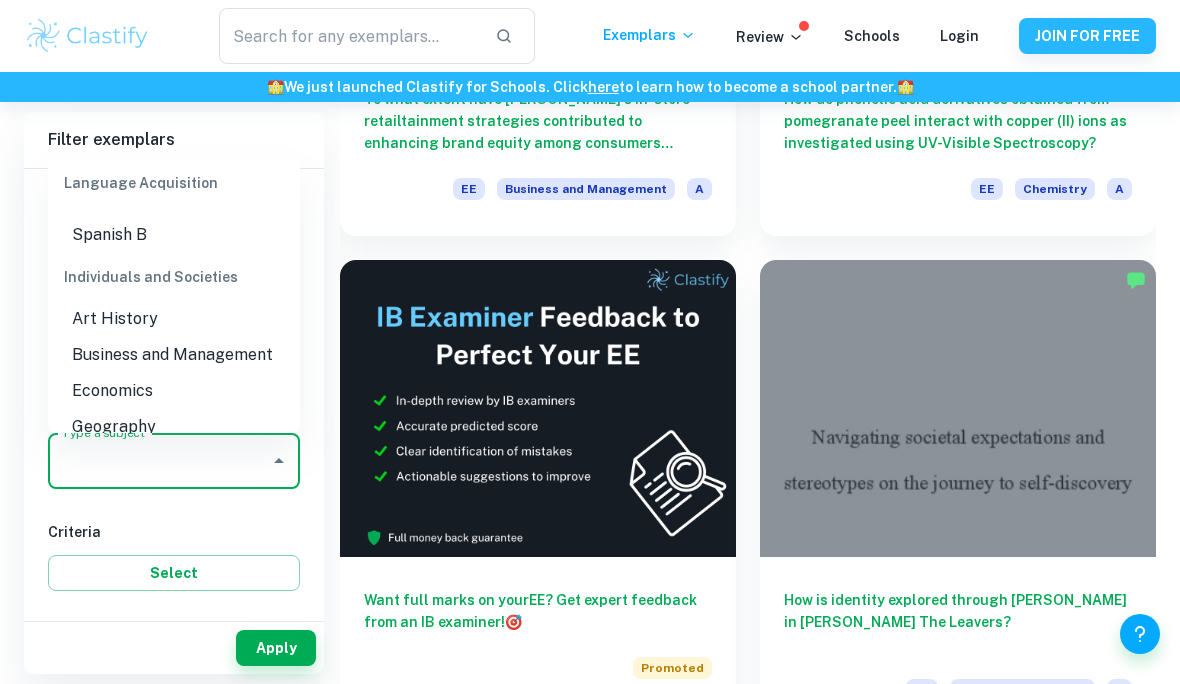 click on "Business and Management" at bounding box center (174, 355) 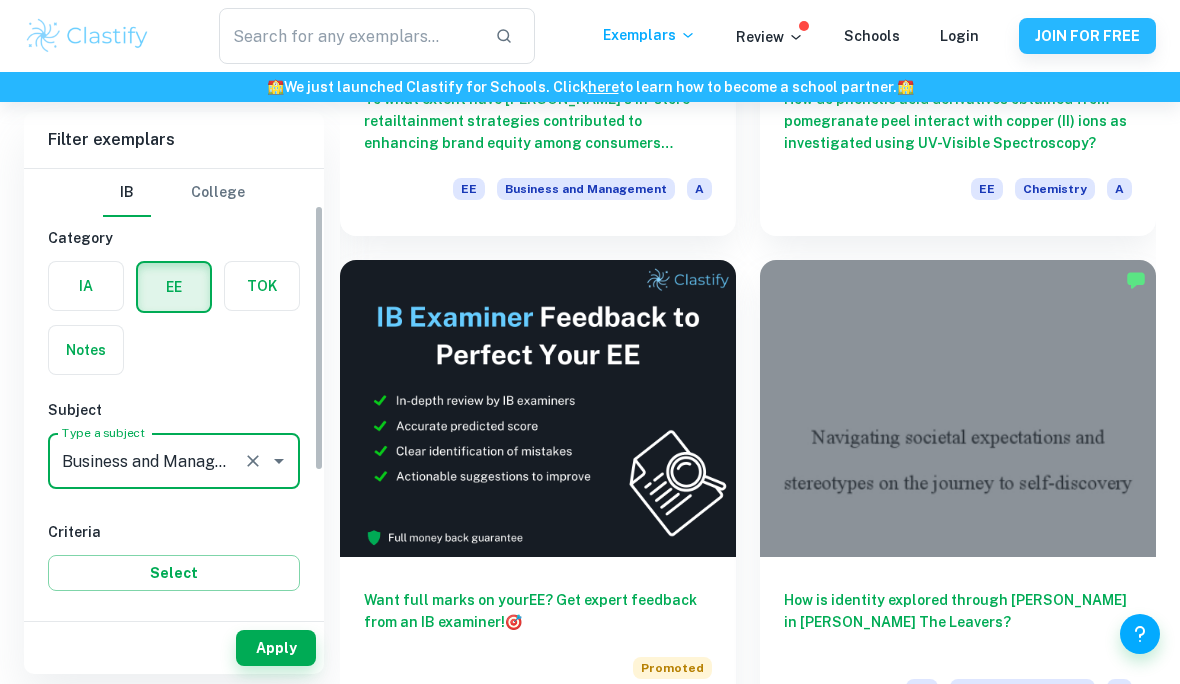 scroll, scrollTop: -31, scrollLeft: 0, axis: vertical 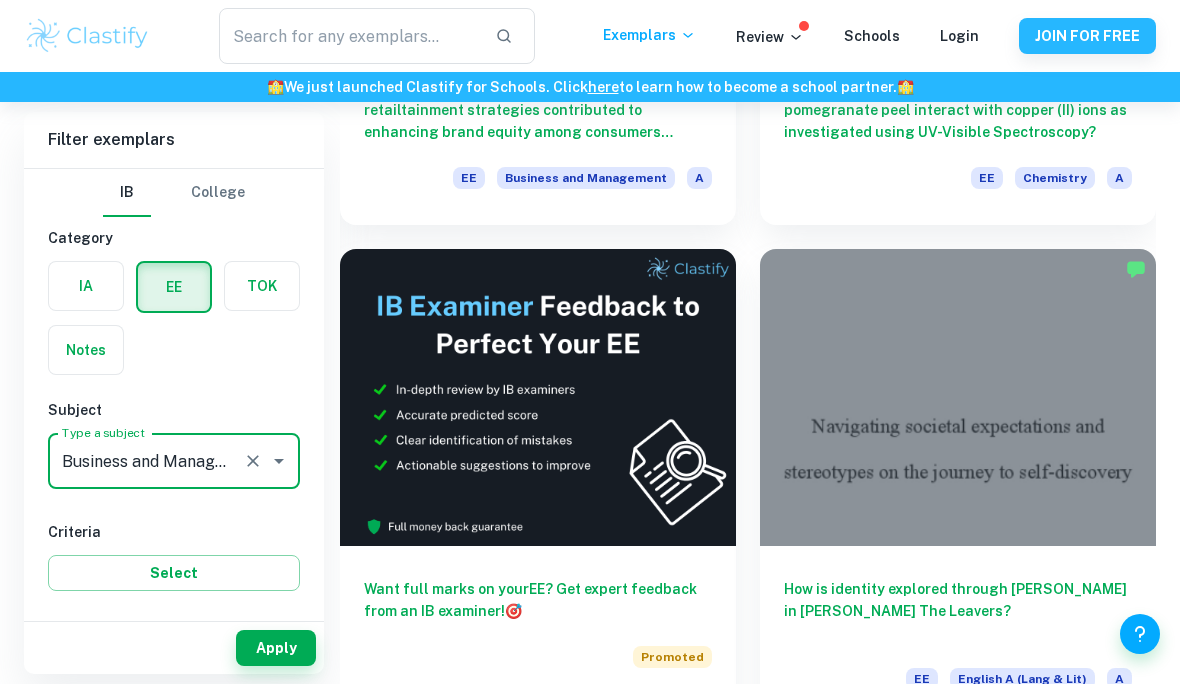 click on "Apply" at bounding box center (276, 648) 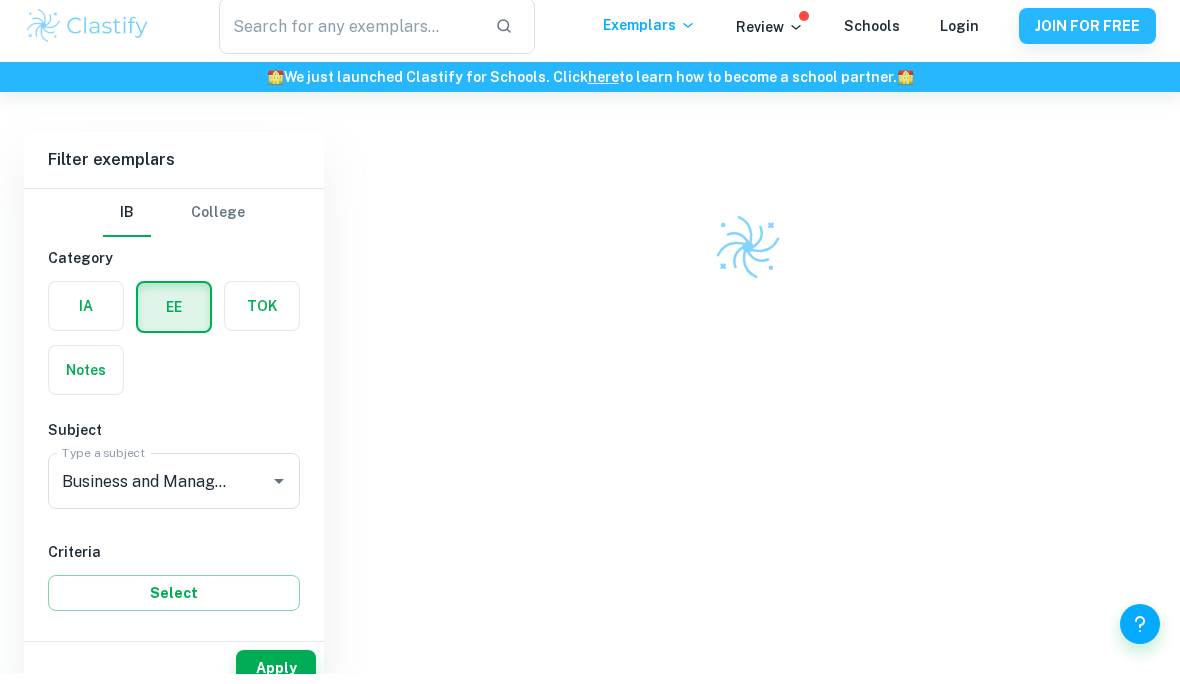 scroll, scrollTop: 92, scrollLeft: 0, axis: vertical 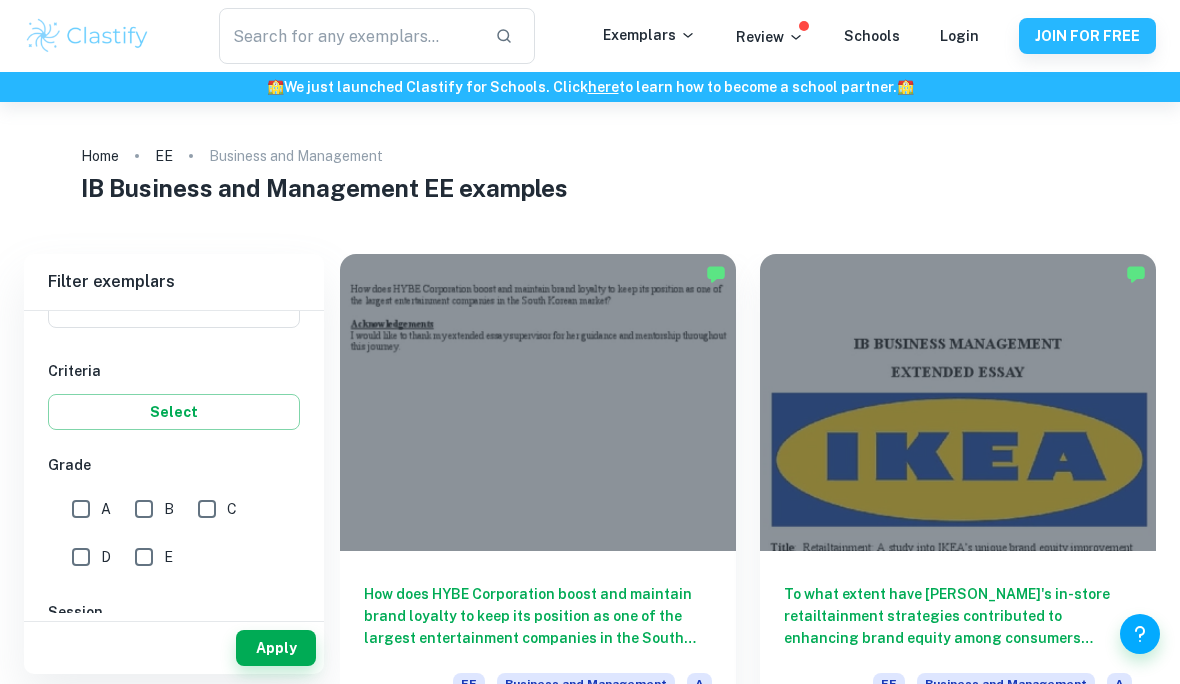 click on "A" at bounding box center [81, 509] 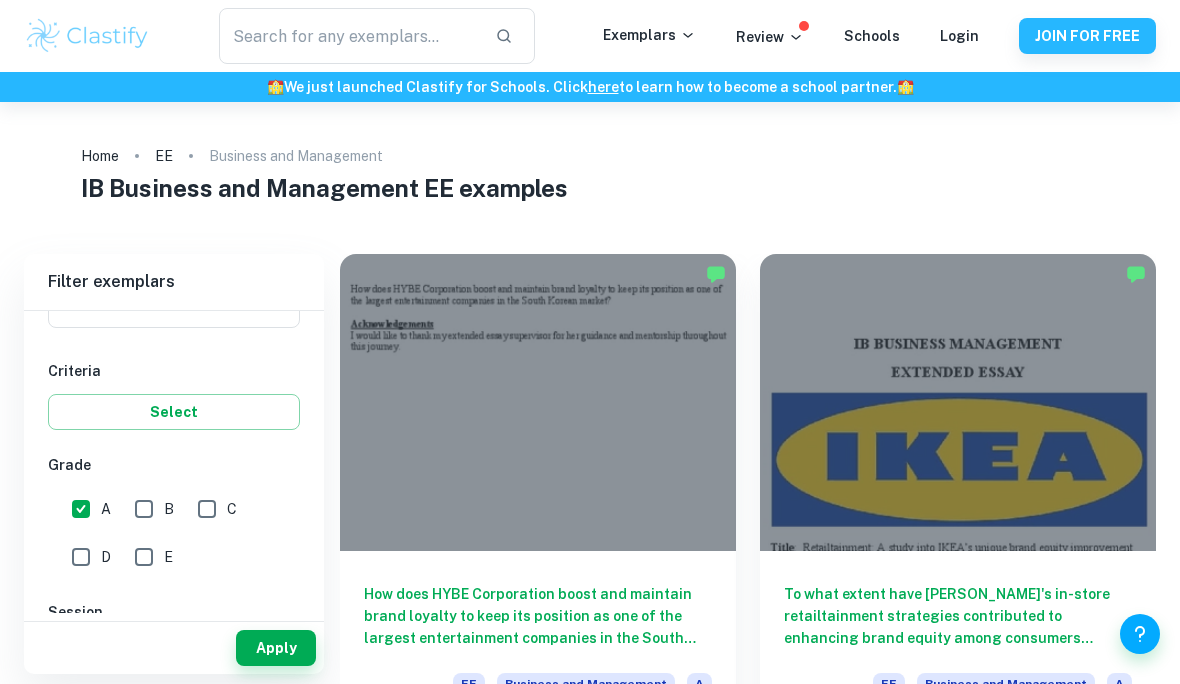 click on "We value your privacy We use cookies to enhance your browsing experience, serve personalised ads or content, and analyse our traffic. By clicking "Accept All", you consent to our use of cookies.   Cookie Policy Customise   Reject All   Accept All   Customise Consent Preferences   We use cookies to help you navigate efficiently and perform certain functions. You will find detailed information about all cookies under each consent category below. The cookies that are categorised as "Necessary" are stored on your browser as they are essential for enabling the basic functionalities of the site. ...  Show more For more information on how Google's third-party cookies operate and handle your data, see:   Google Privacy Policy Necessary Always Active Necessary cookies are required to enable the basic features of this site, such as providing secure log-in or adjusting your consent preferences. These cookies do not store any personally identifiable data. Functional Analytics Performance Advertisement Uncategorised" at bounding box center (590, 342) 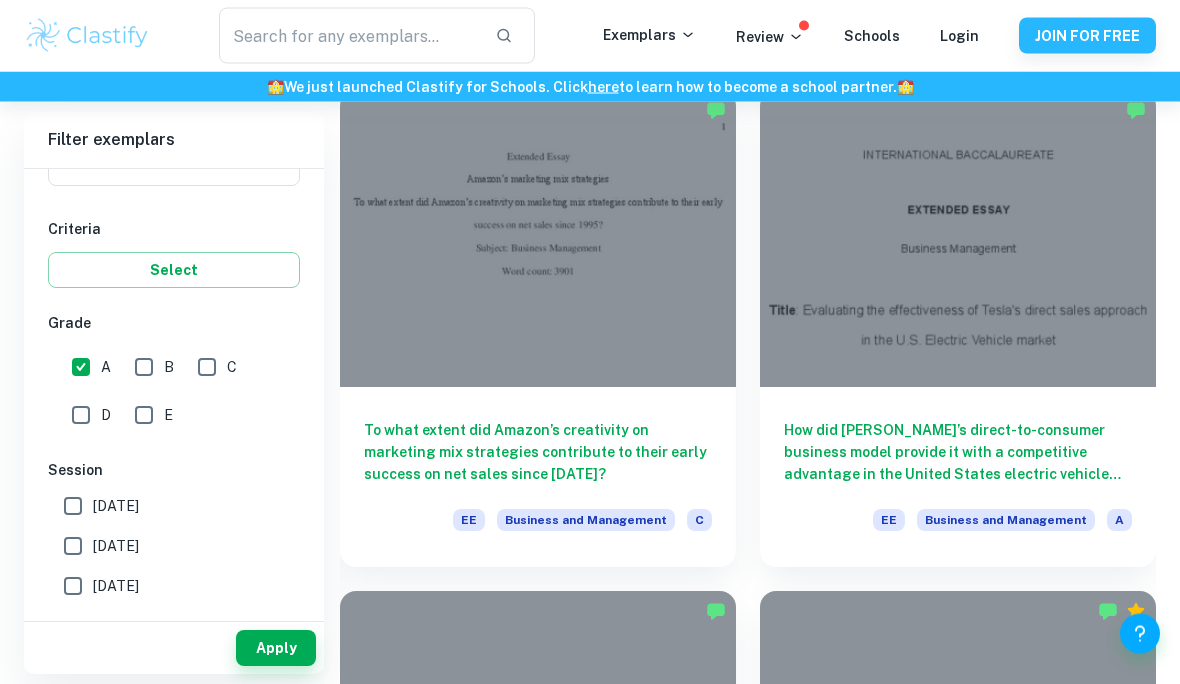 scroll, scrollTop: 3177, scrollLeft: 0, axis: vertical 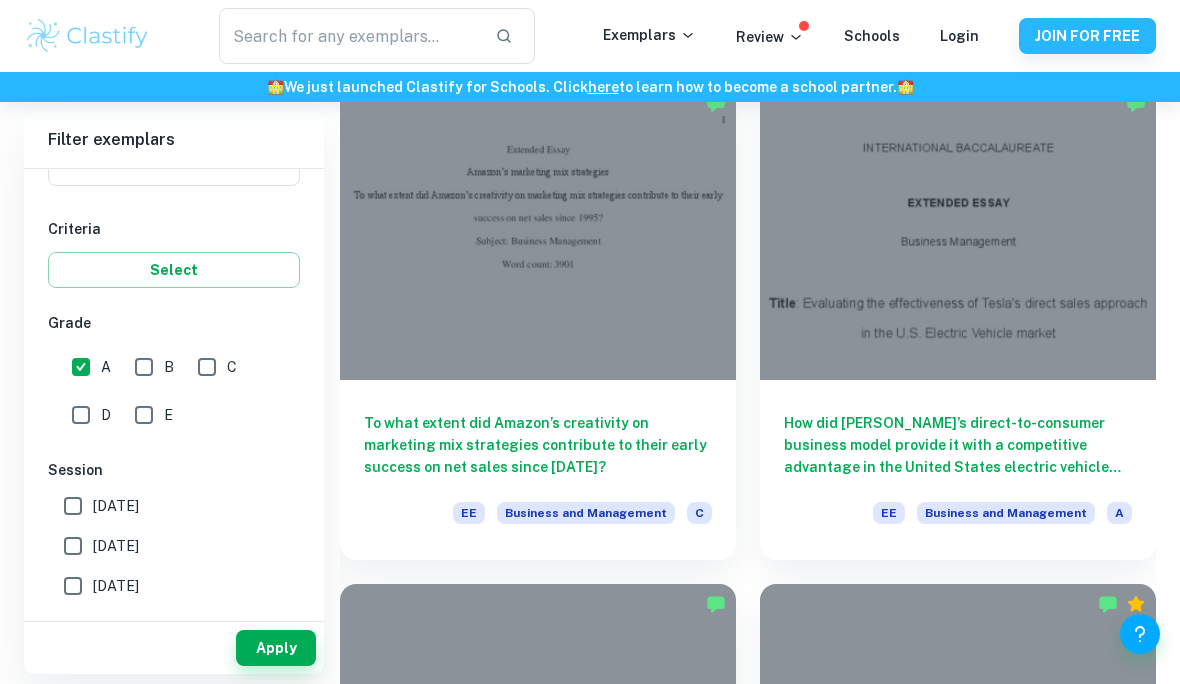 click at bounding box center [958, 231] 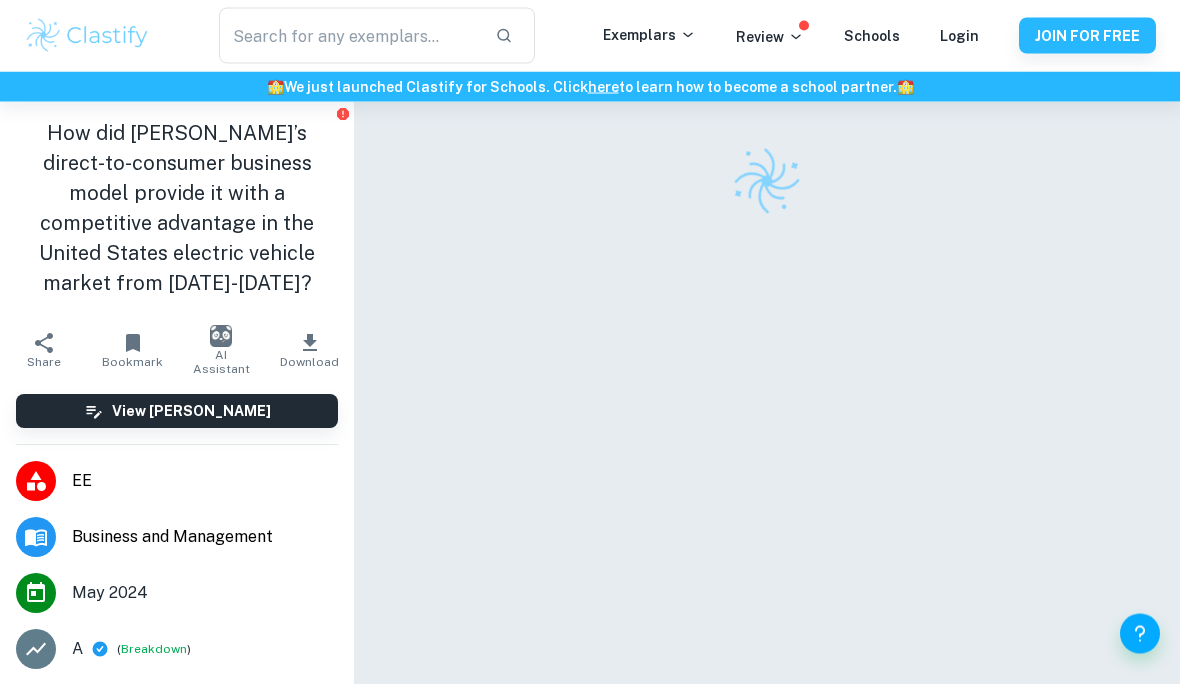 scroll, scrollTop: 142, scrollLeft: 0, axis: vertical 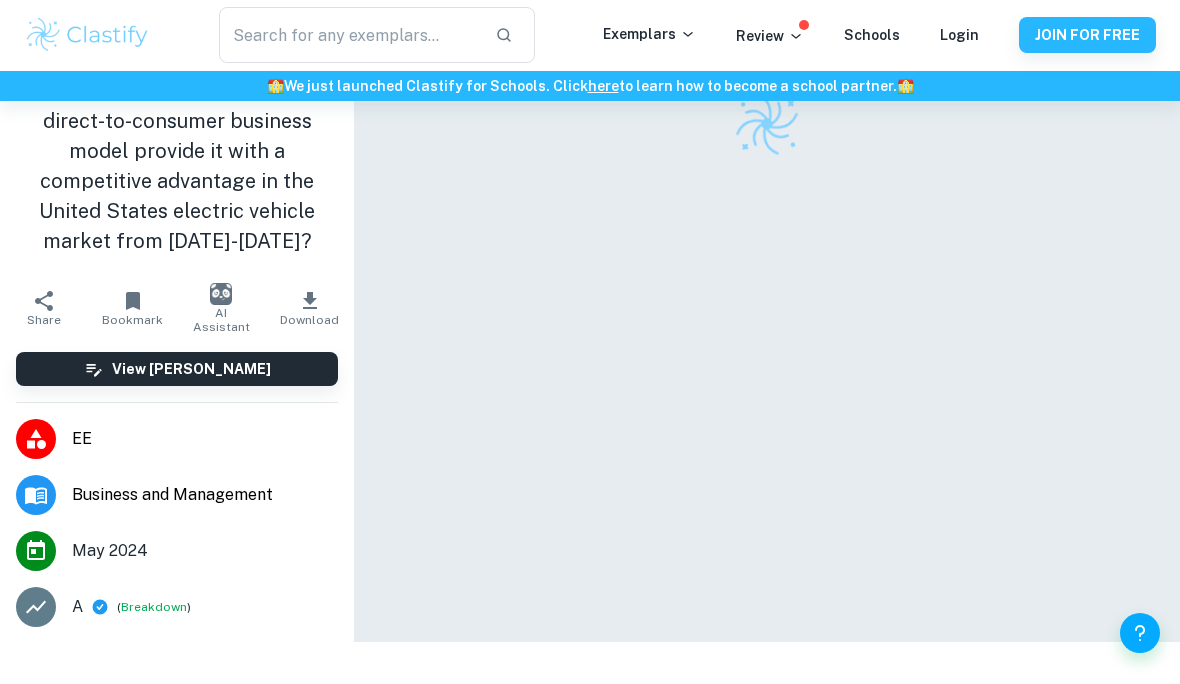 click at bounding box center [767, 321] 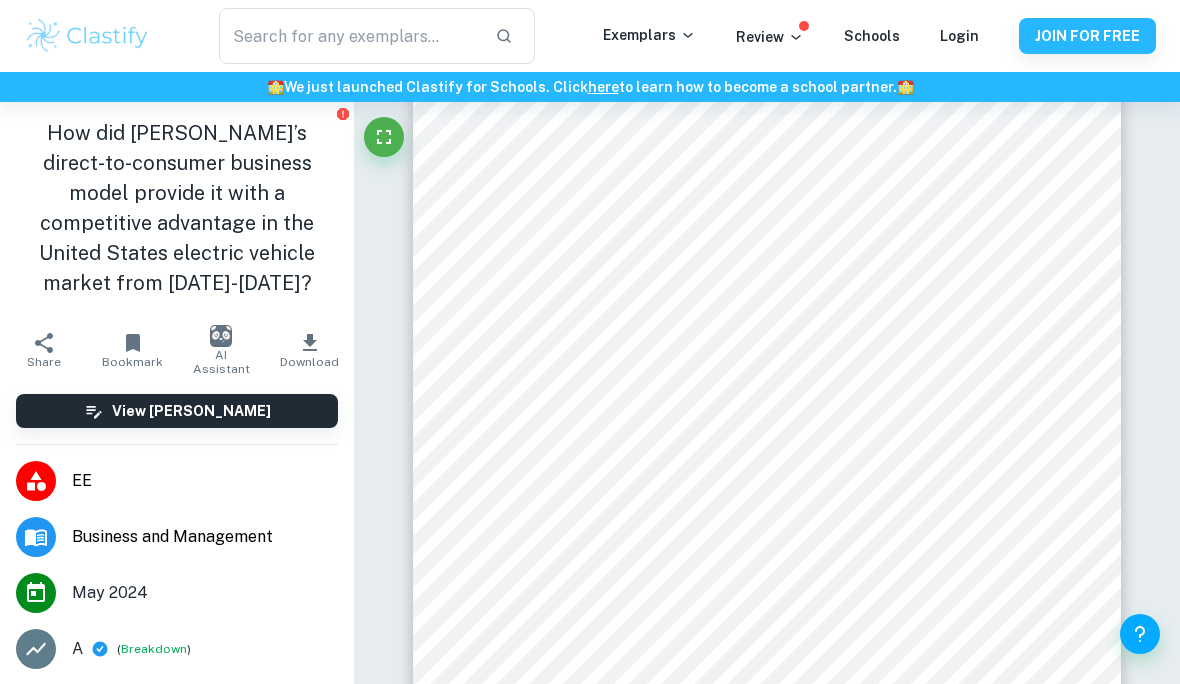 scroll, scrollTop: 5162, scrollLeft: 0, axis: vertical 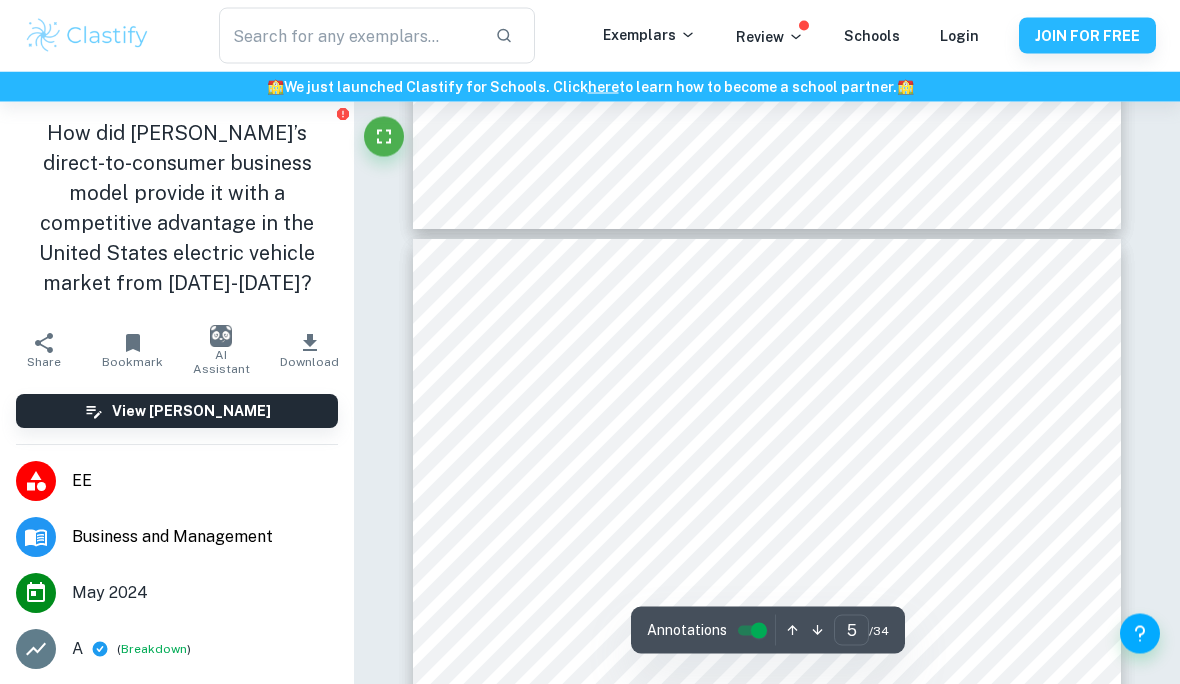 type on "4" 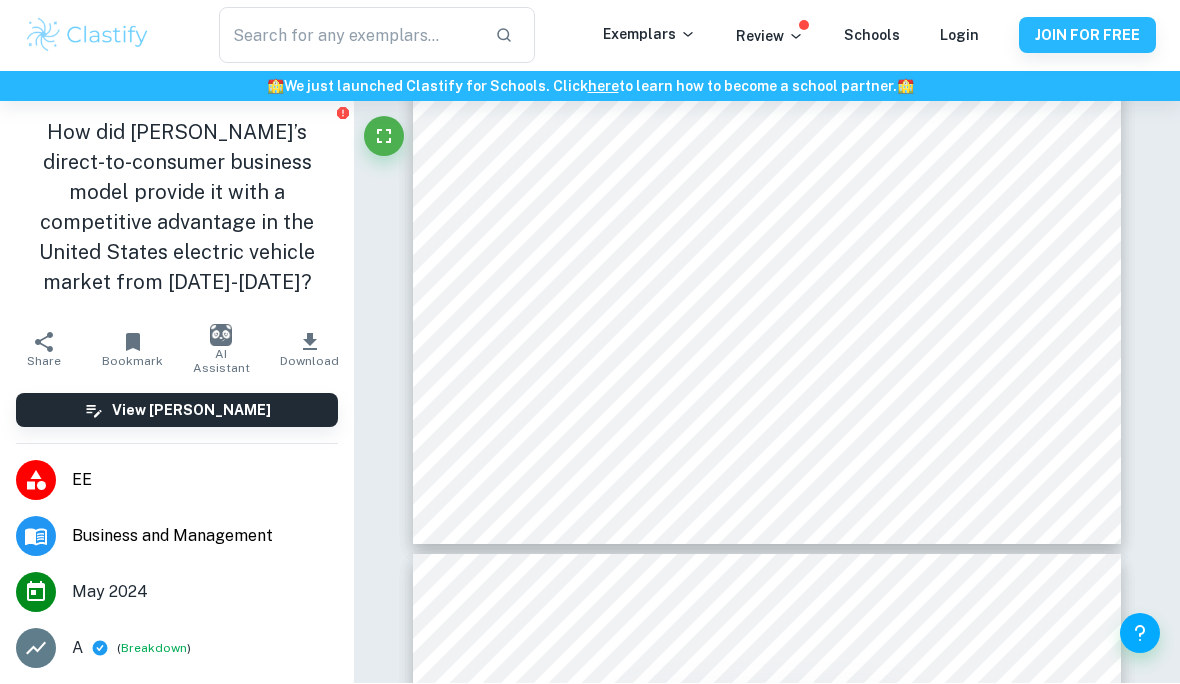 scroll, scrollTop: 3504, scrollLeft: 0, axis: vertical 